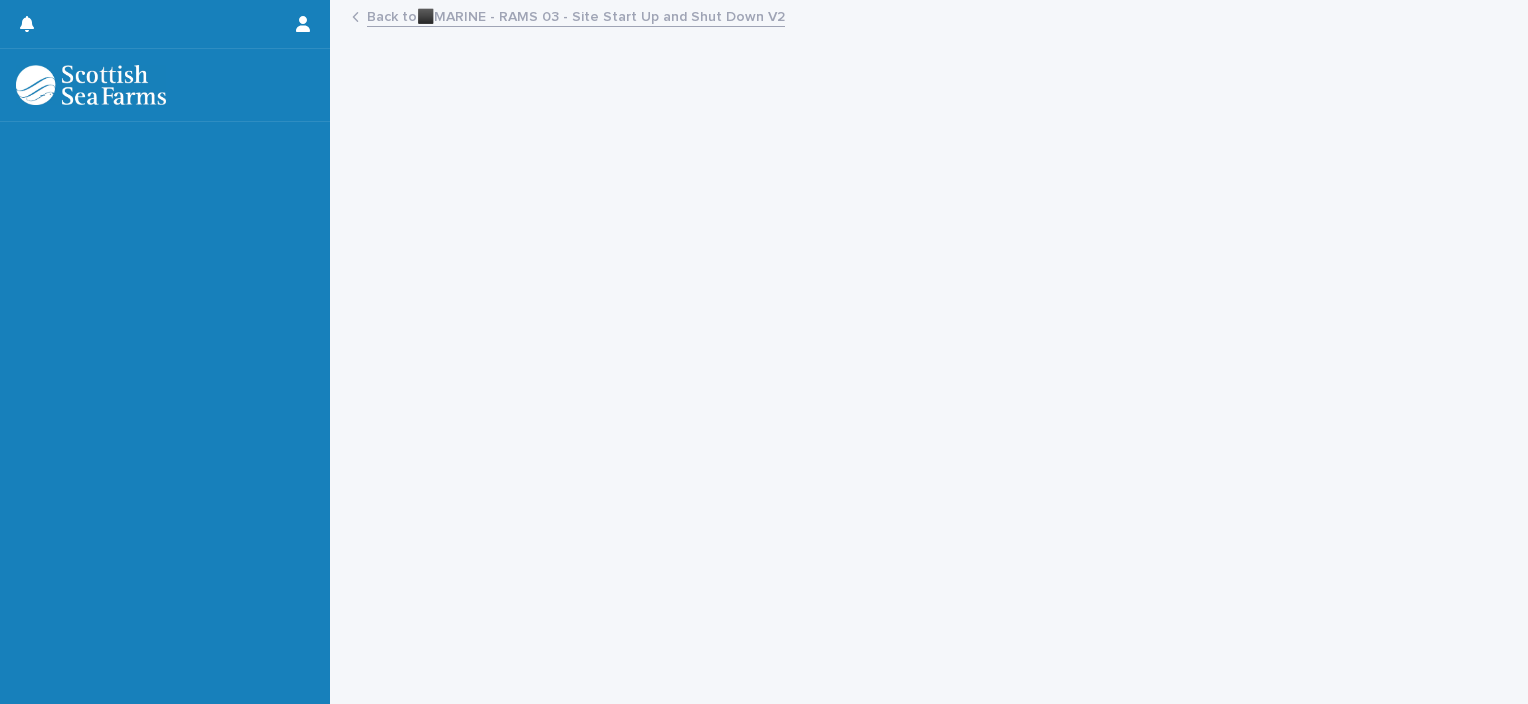 scroll, scrollTop: 0, scrollLeft: 0, axis: both 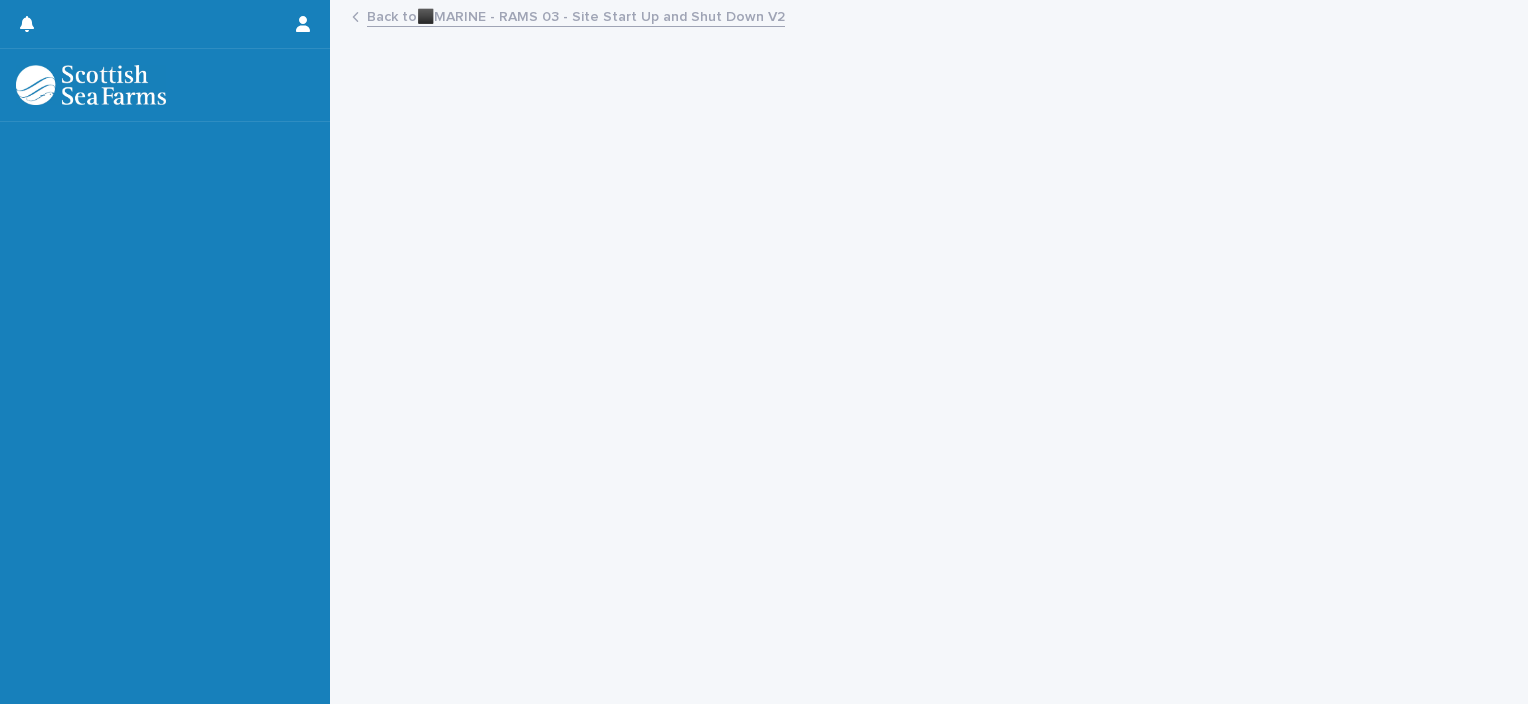 click on "Back to  ⬛MARINE - RAMS 03 - Site Start Up and Shut Down V2" at bounding box center [576, 15] 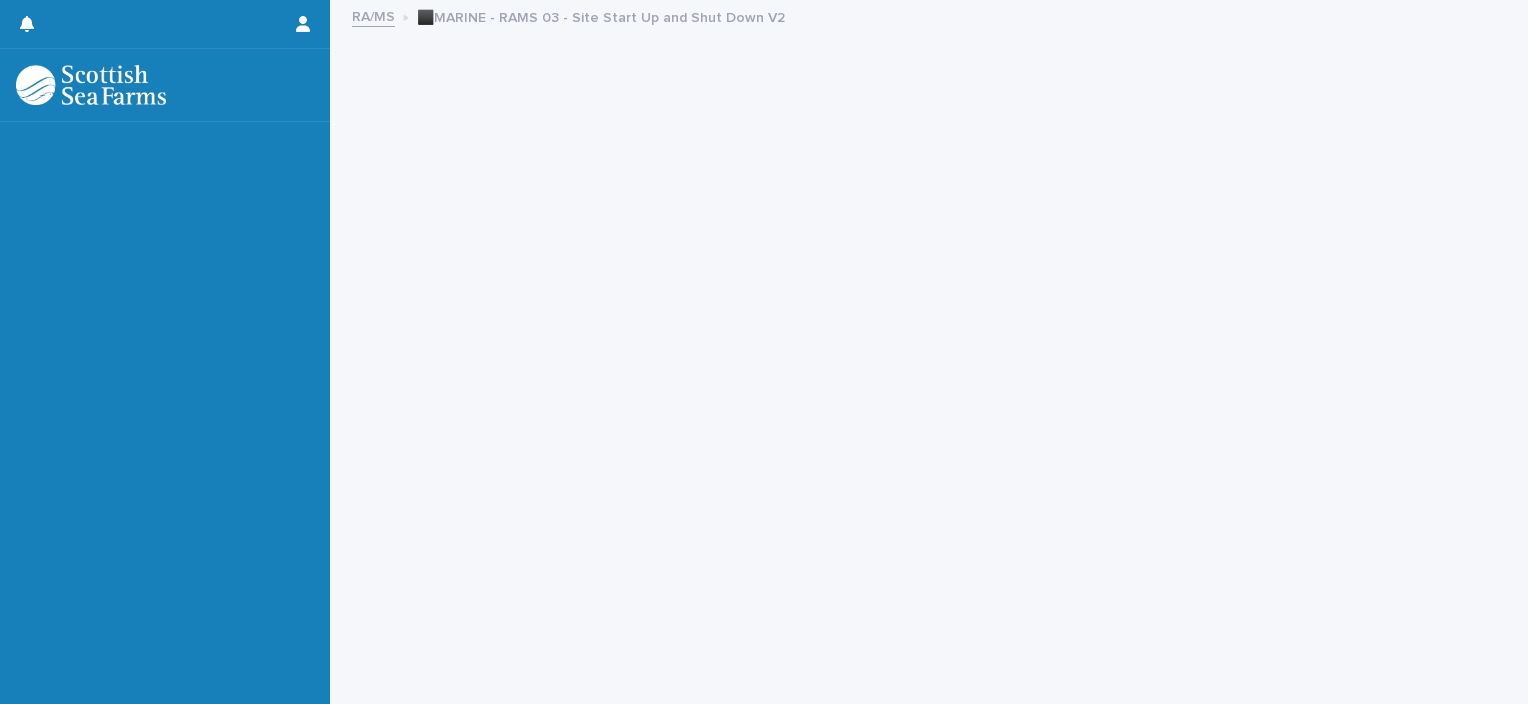 scroll, scrollTop: 0, scrollLeft: 0, axis: both 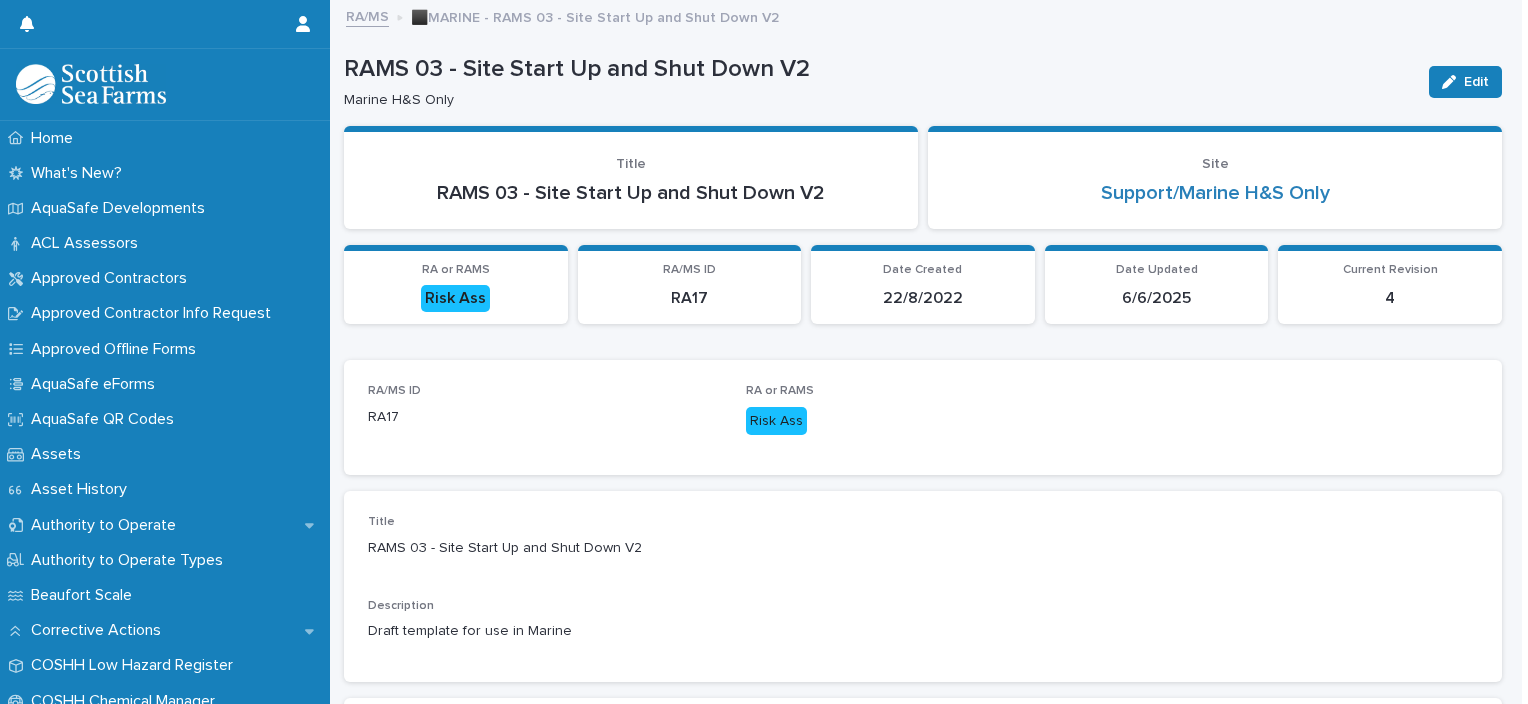 click on "RA/MS" at bounding box center [367, 15] 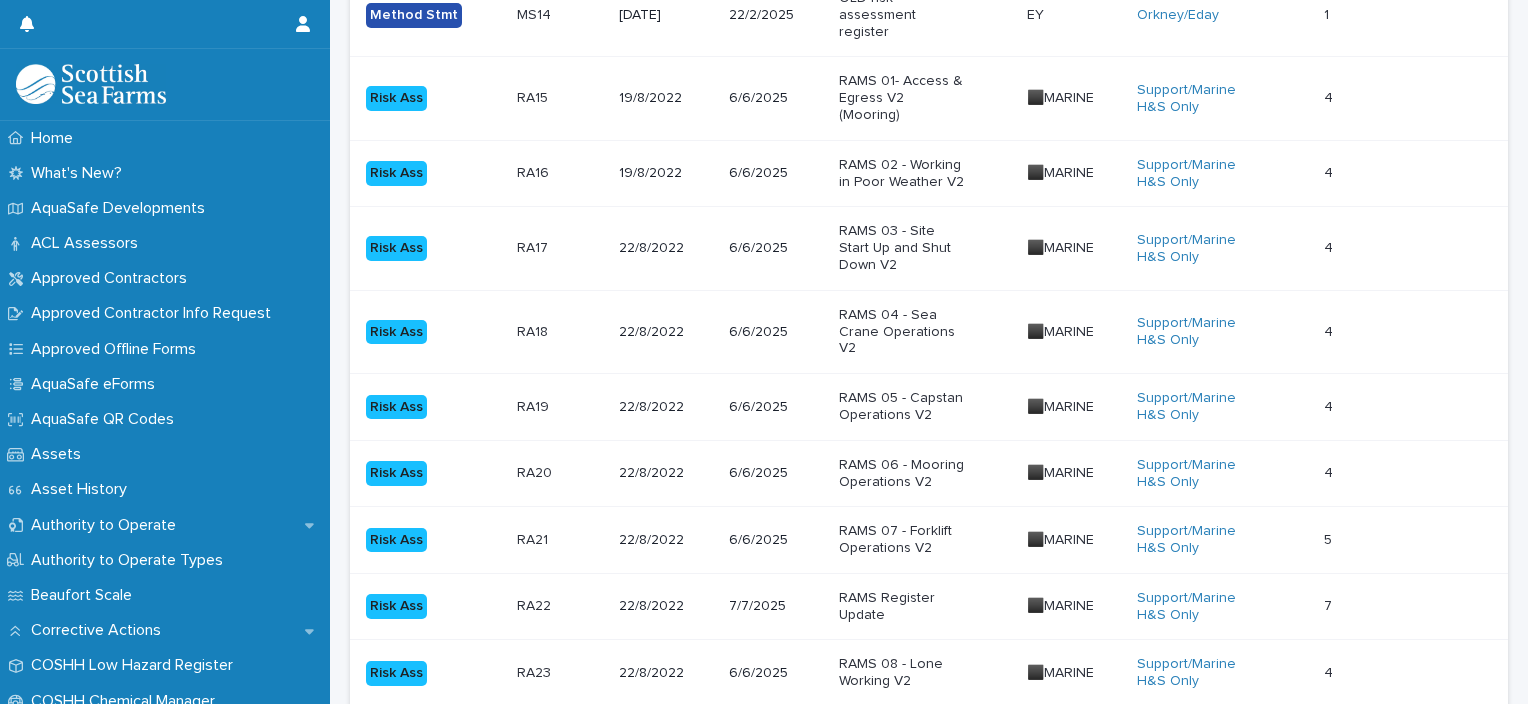 scroll, scrollTop: 770, scrollLeft: 0, axis: vertical 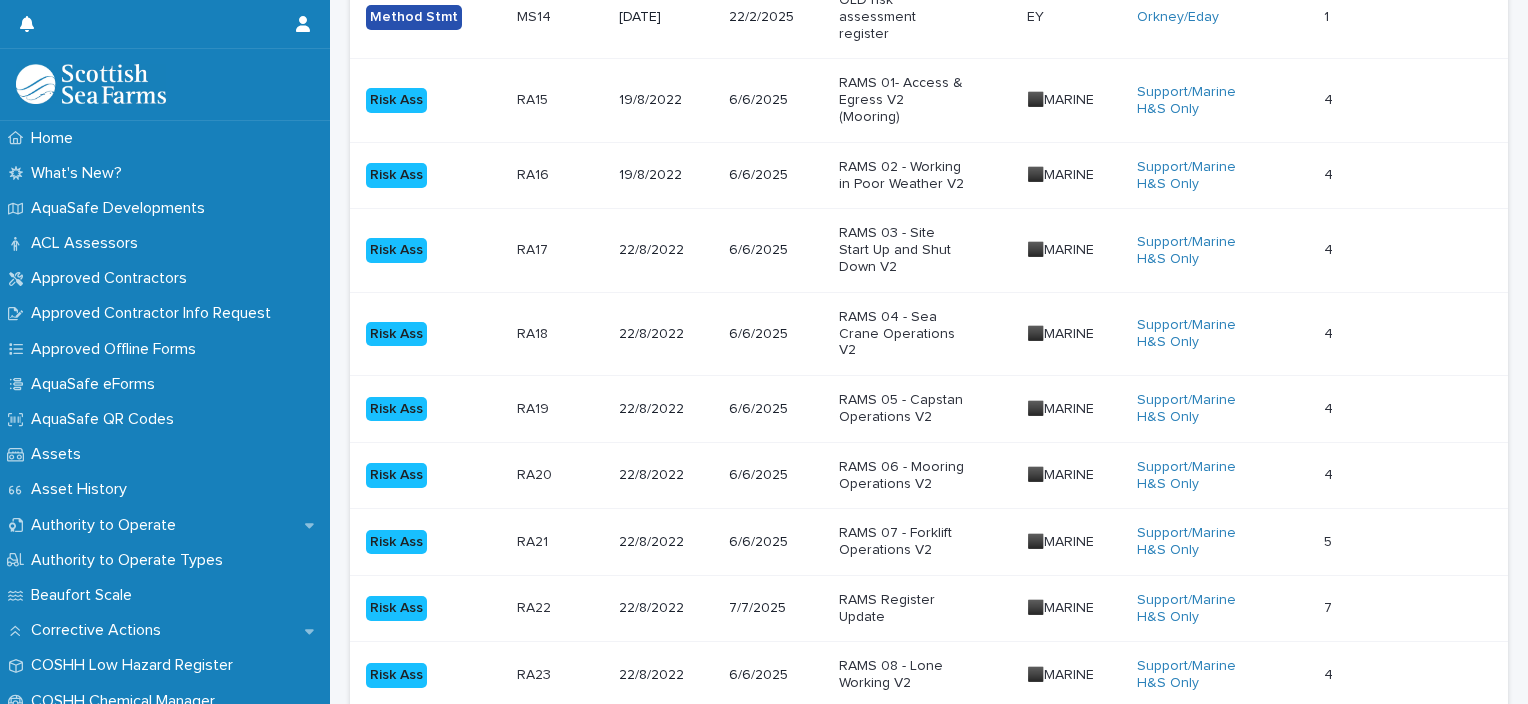 click on "RAMS 04 - Sea Crane Operations V2" at bounding box center (901, 334) 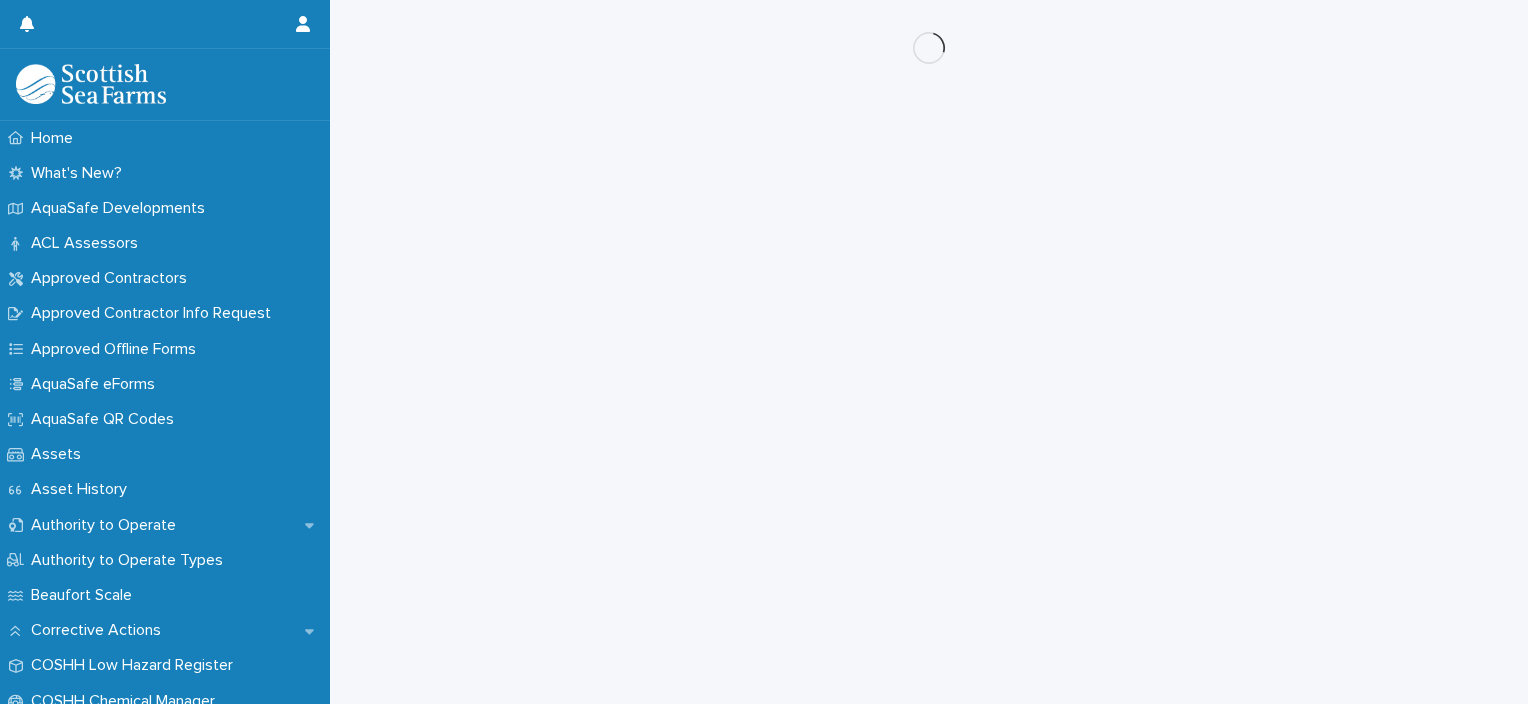 scroll, scrollTop: 0, scrollLeft: 0, axis: both 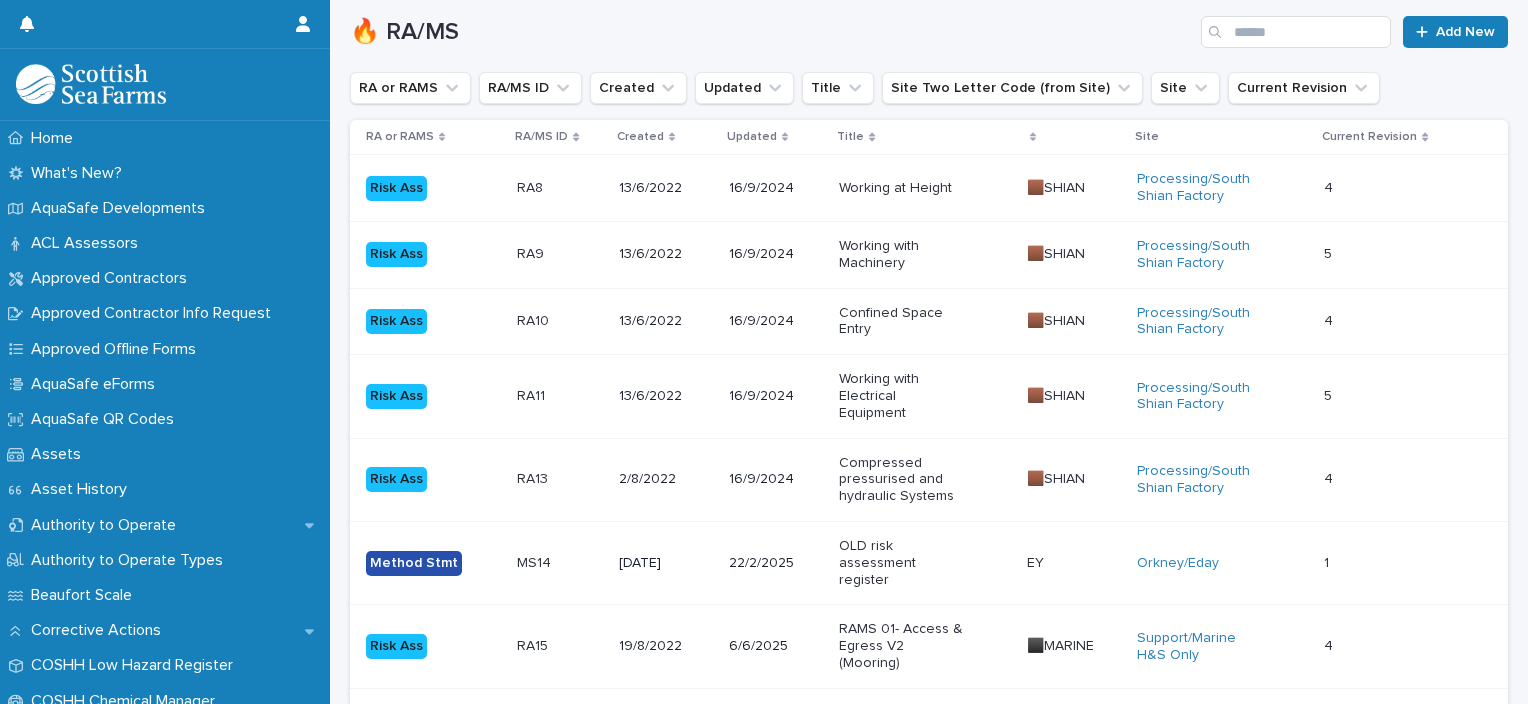 click on "RA/MS ID" at bounding box center [541, 137] 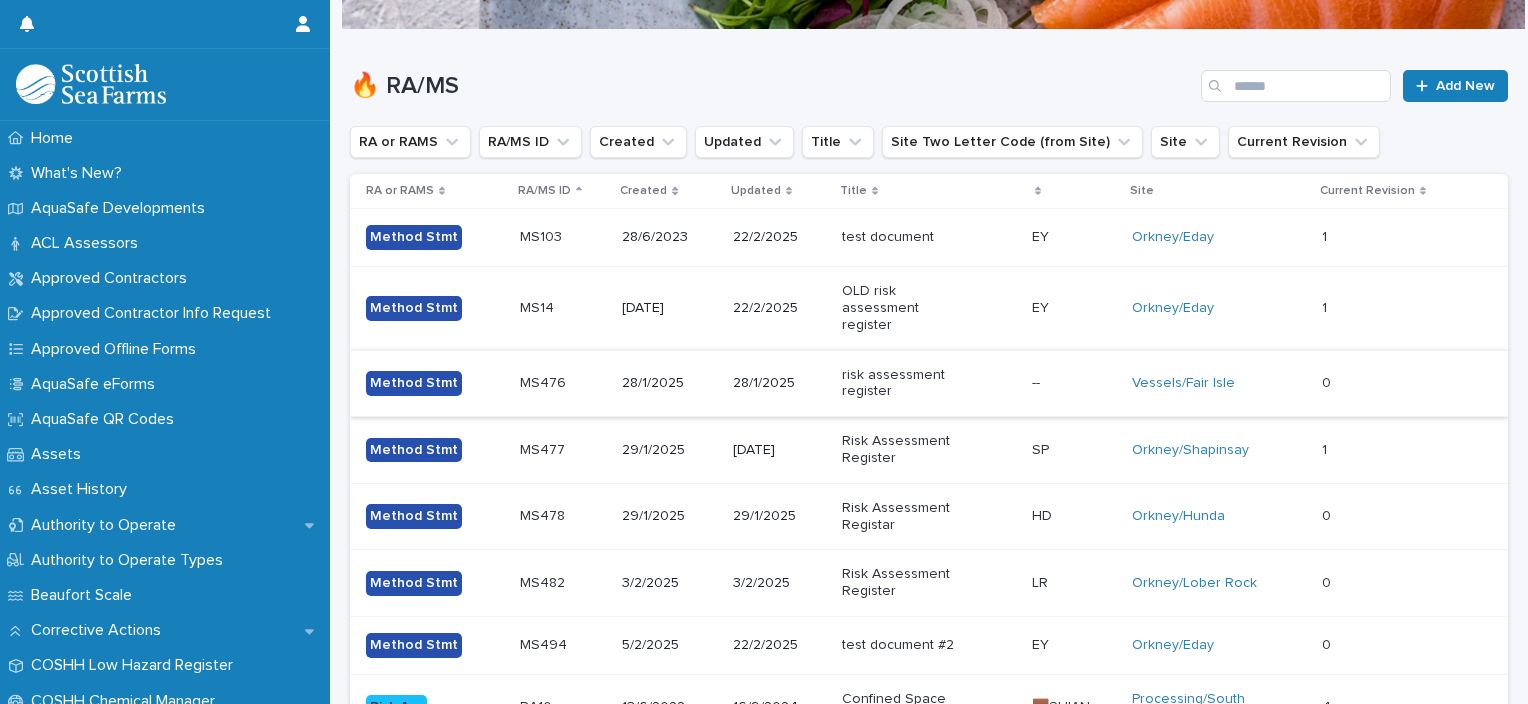 scroll, scrollTop: 0, scrollLeft: 0, axis: both 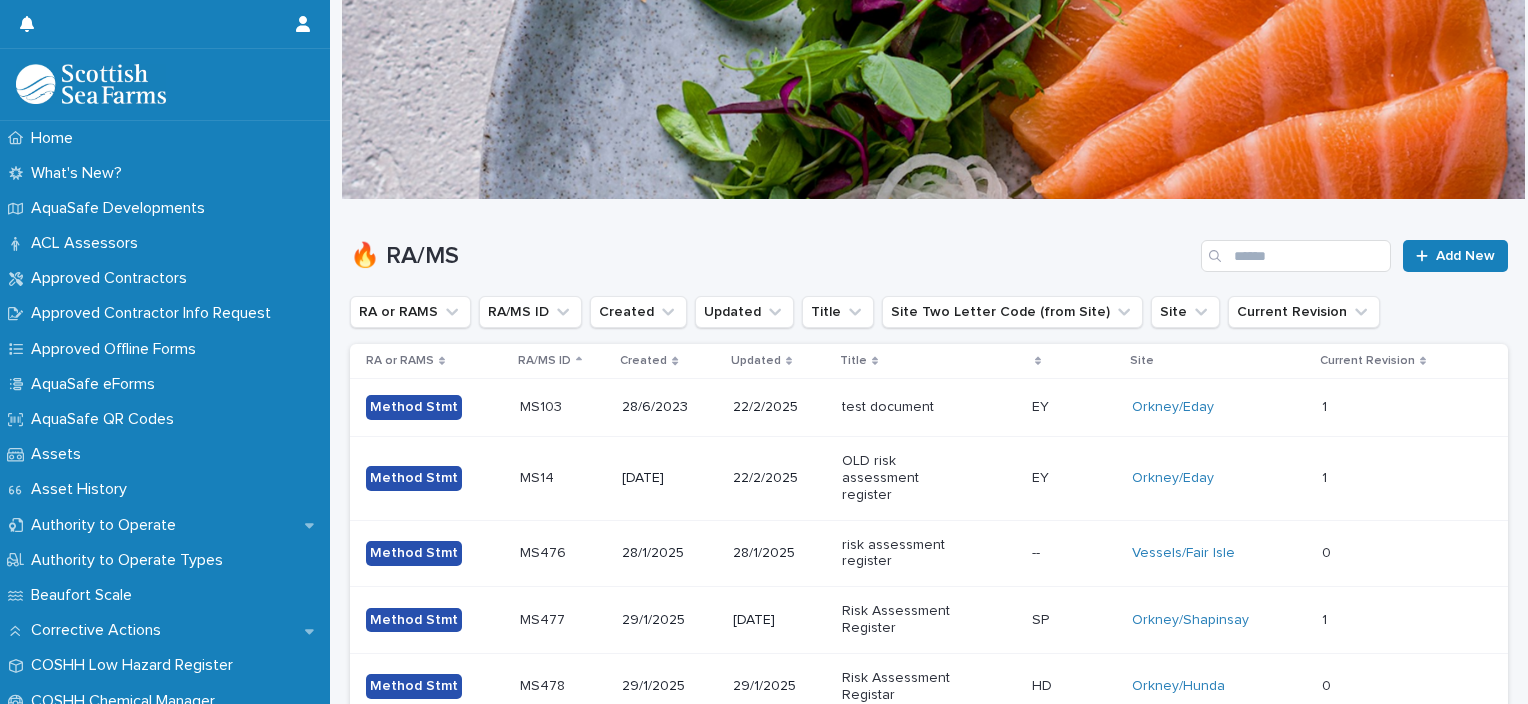 click on "RA/MS ID" at bounding box center (544, 361) 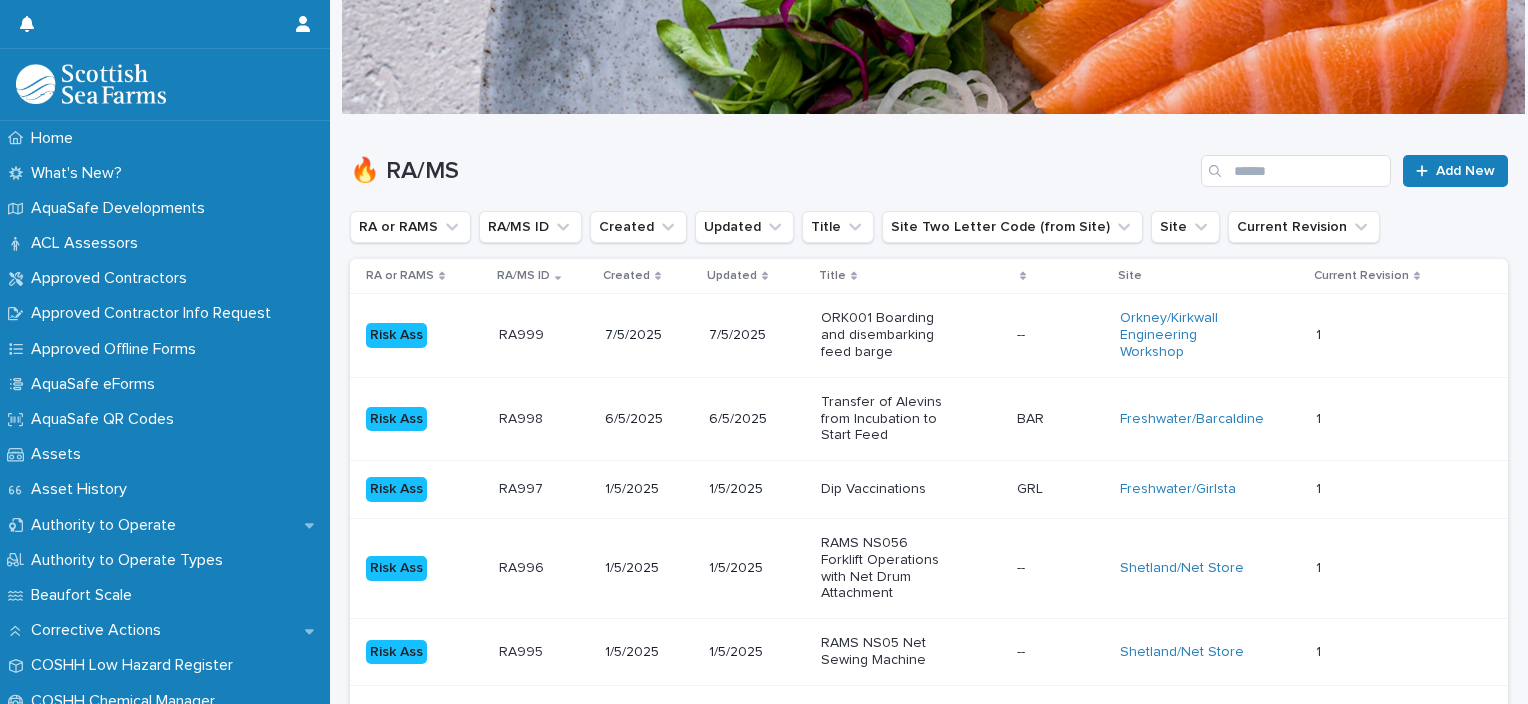 scroll, scrollTop: 0, scrollLeft: 0, axis: both 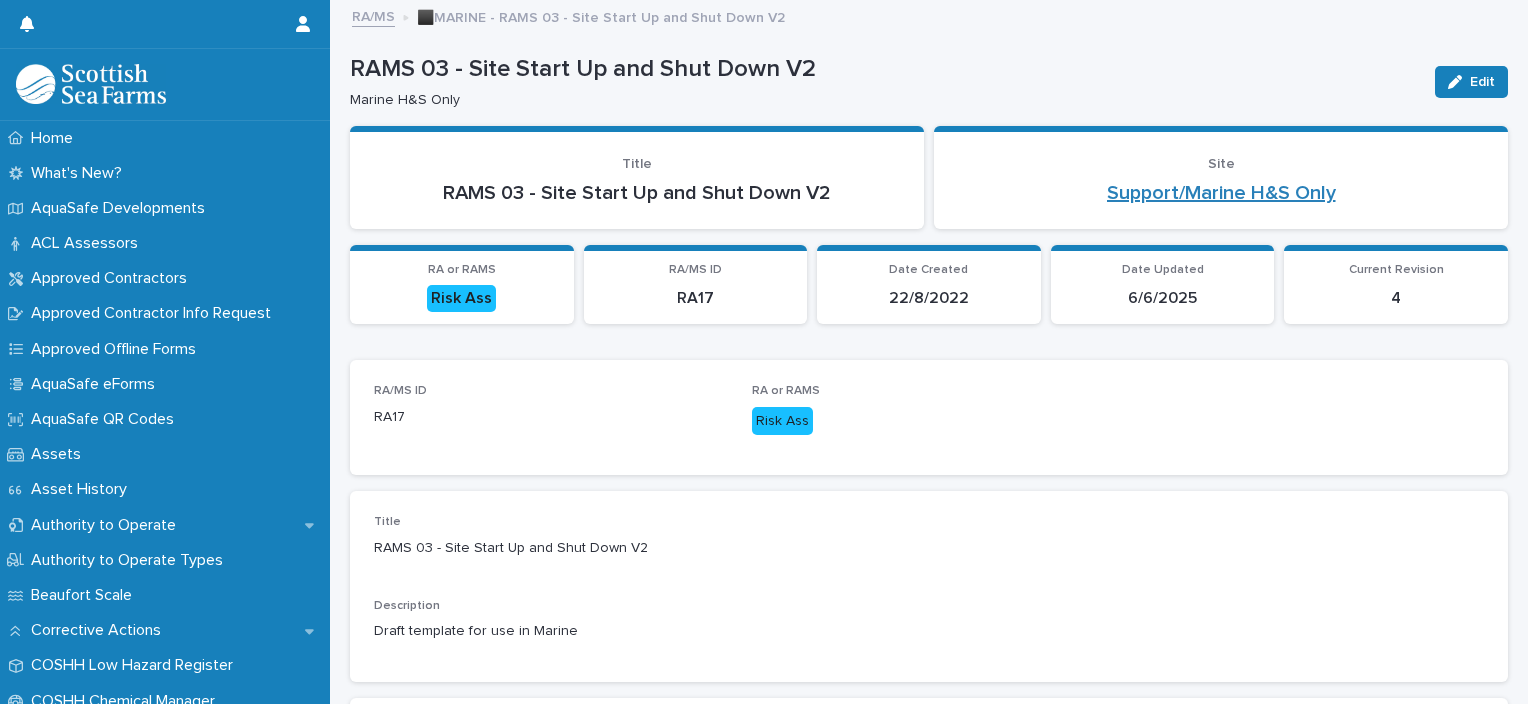 click on "Support/Marine H&S Only" at bounding box center (1221, 193) 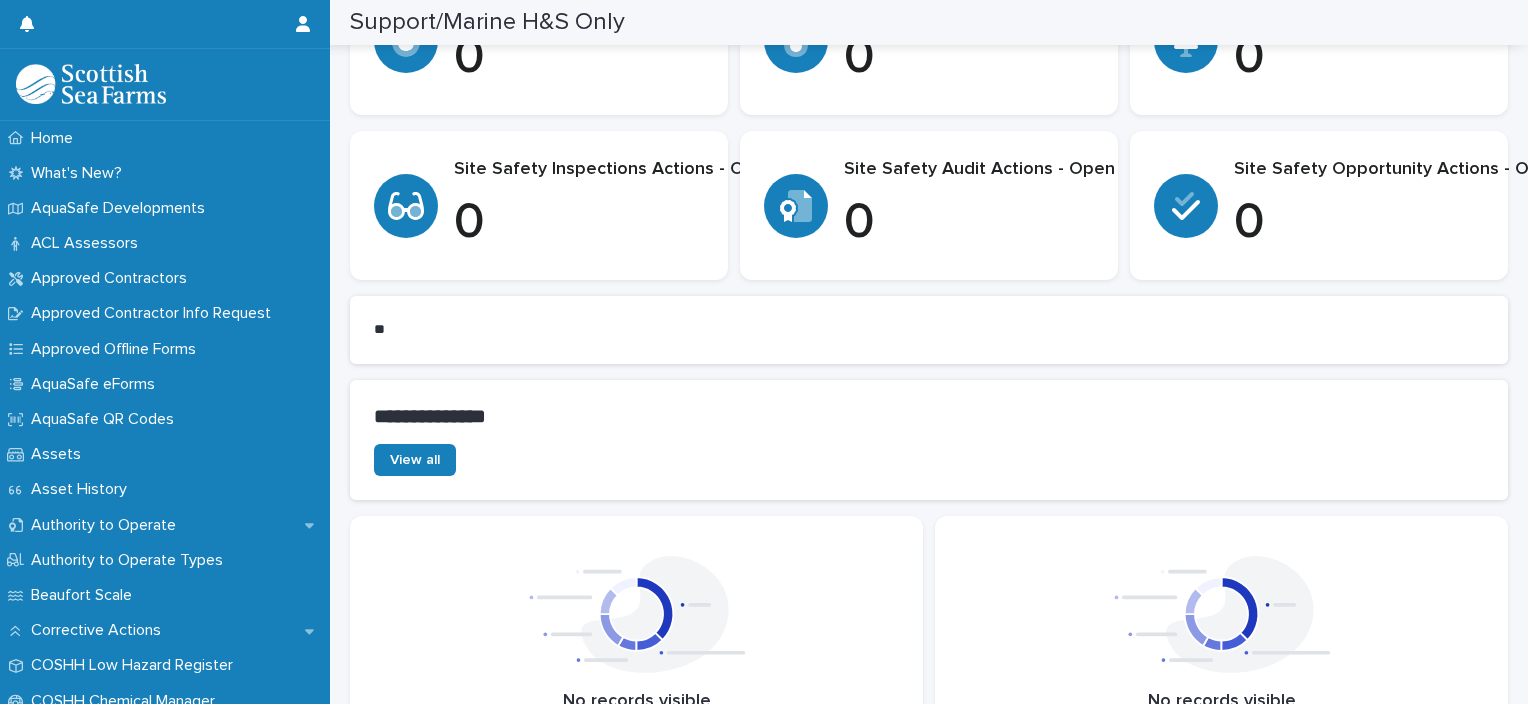 scroll, scrollTop: 0, scrollLeft: 0, axis: both 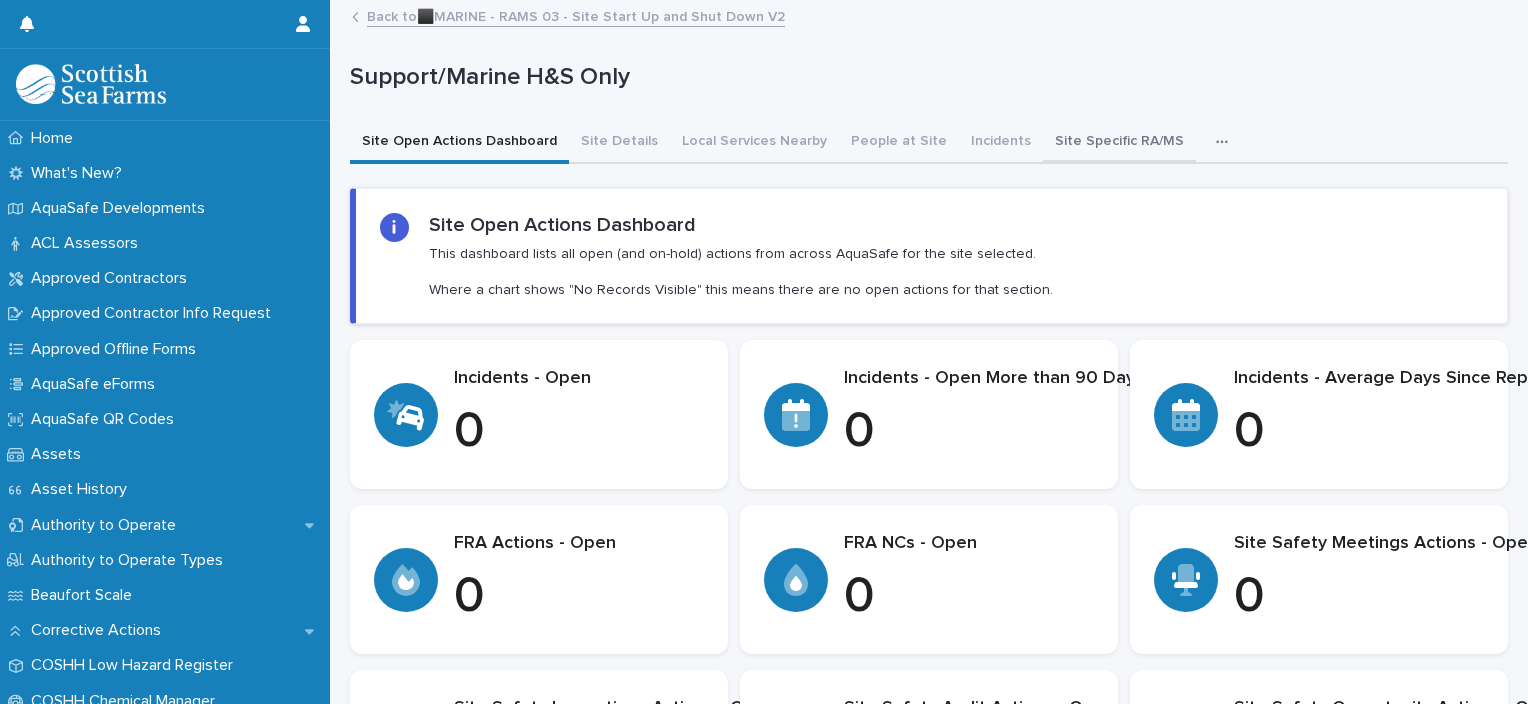 click on "Site Specific RA/MS" at bounding box center [1119, 143] 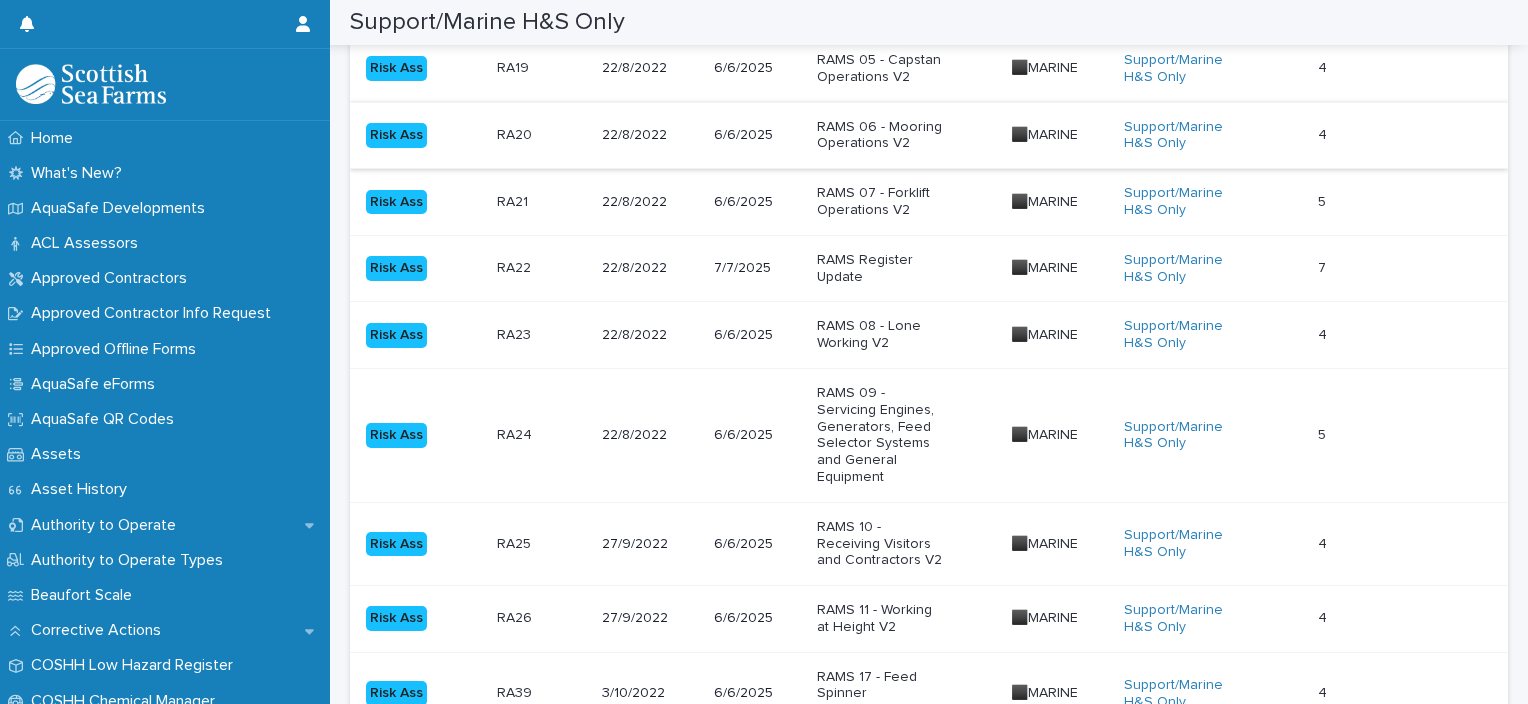 scroll, scrollTop: 660, scrollLeft: 0, axis: vertical 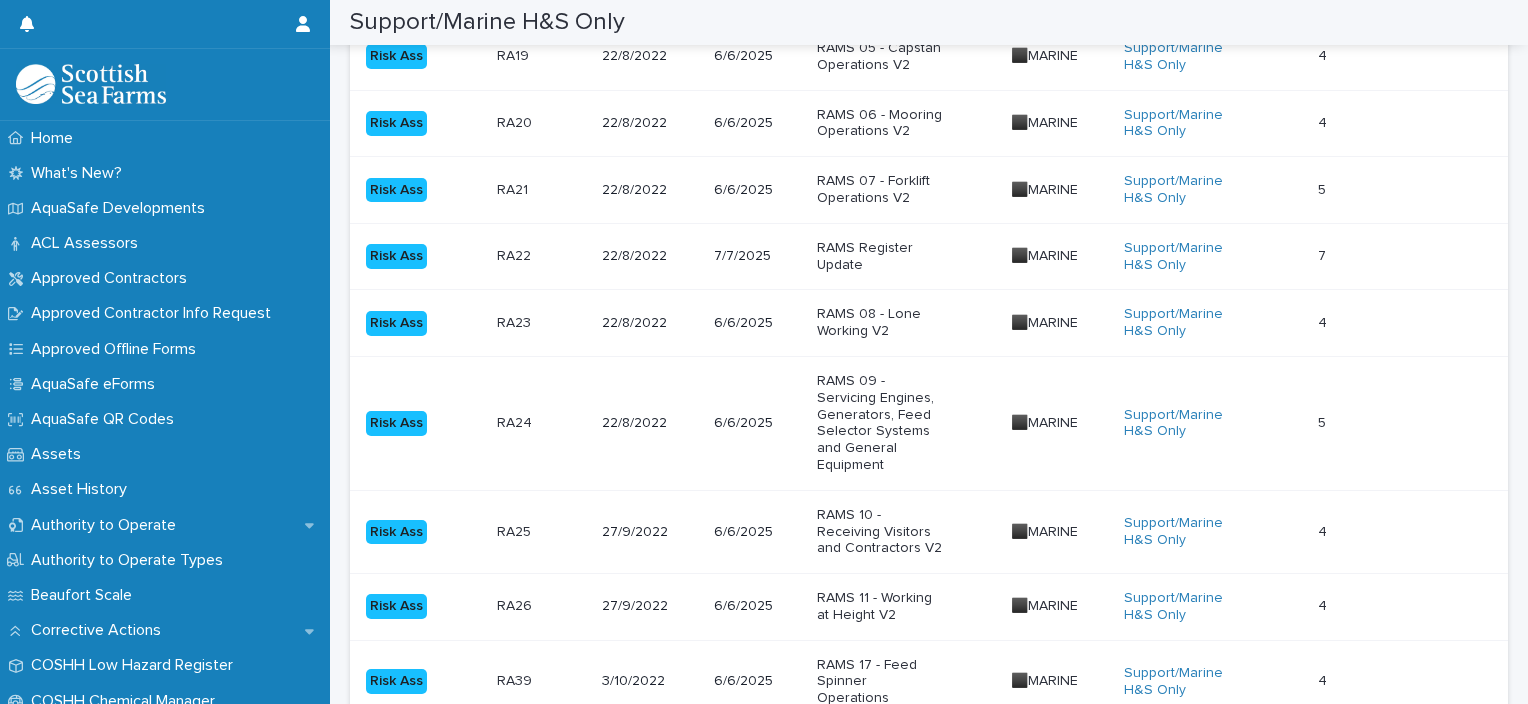 drag, startPoint x: 932, startPoint y: 476, endPoint x: 907, endPoint y: 369, distance: 109.88175 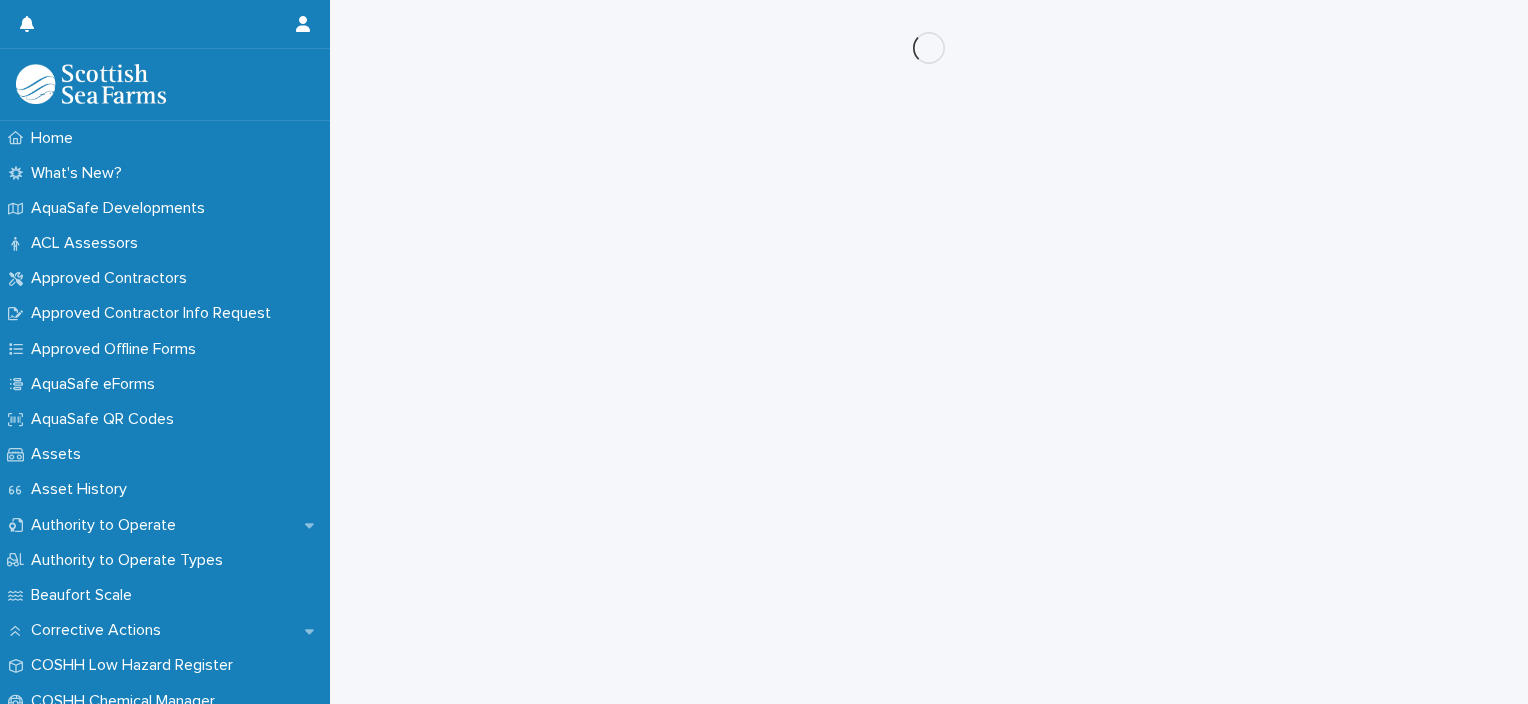 scroll, scrollTop: 0, scrollLeft: 0, axis: both 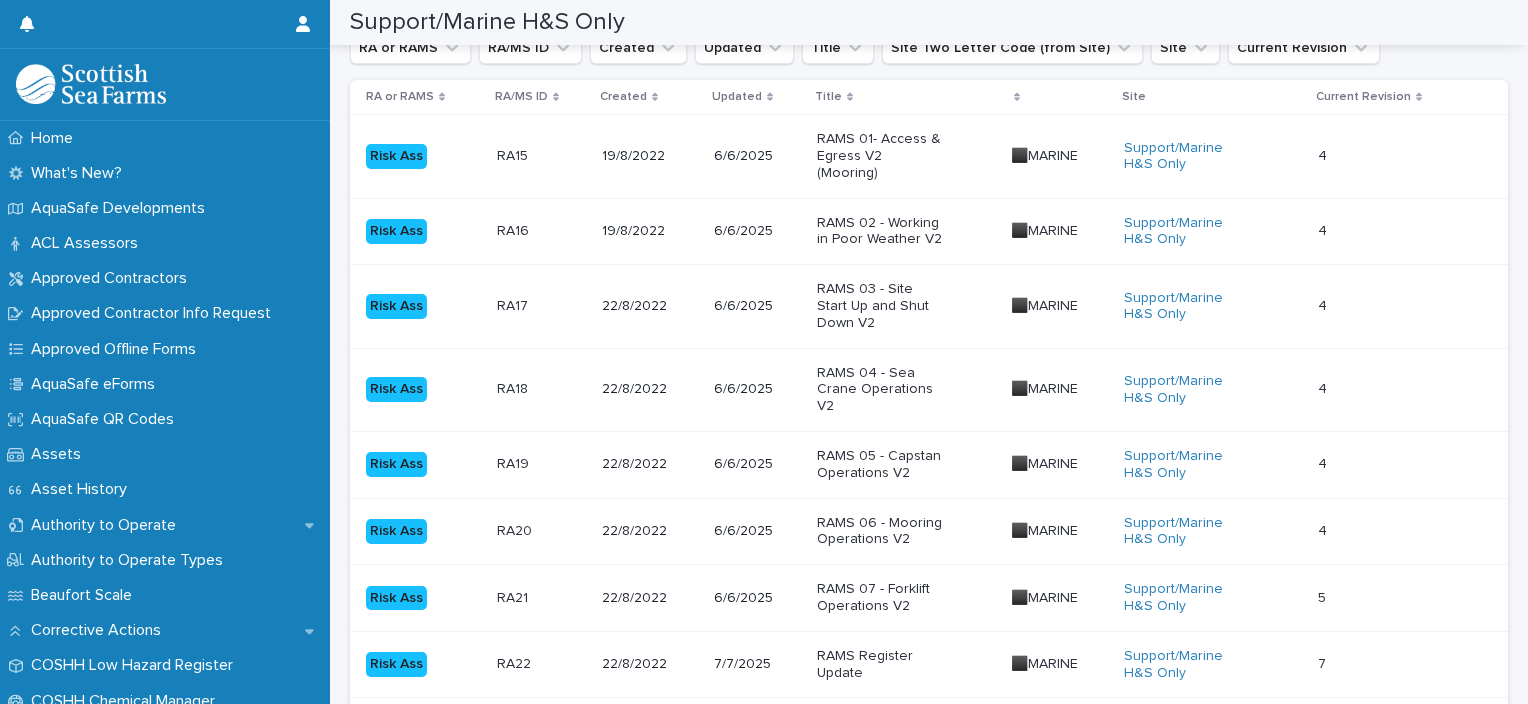 click on "RAMS 04 - Sea Crane Operations V2" at bounding box center [879, 390] 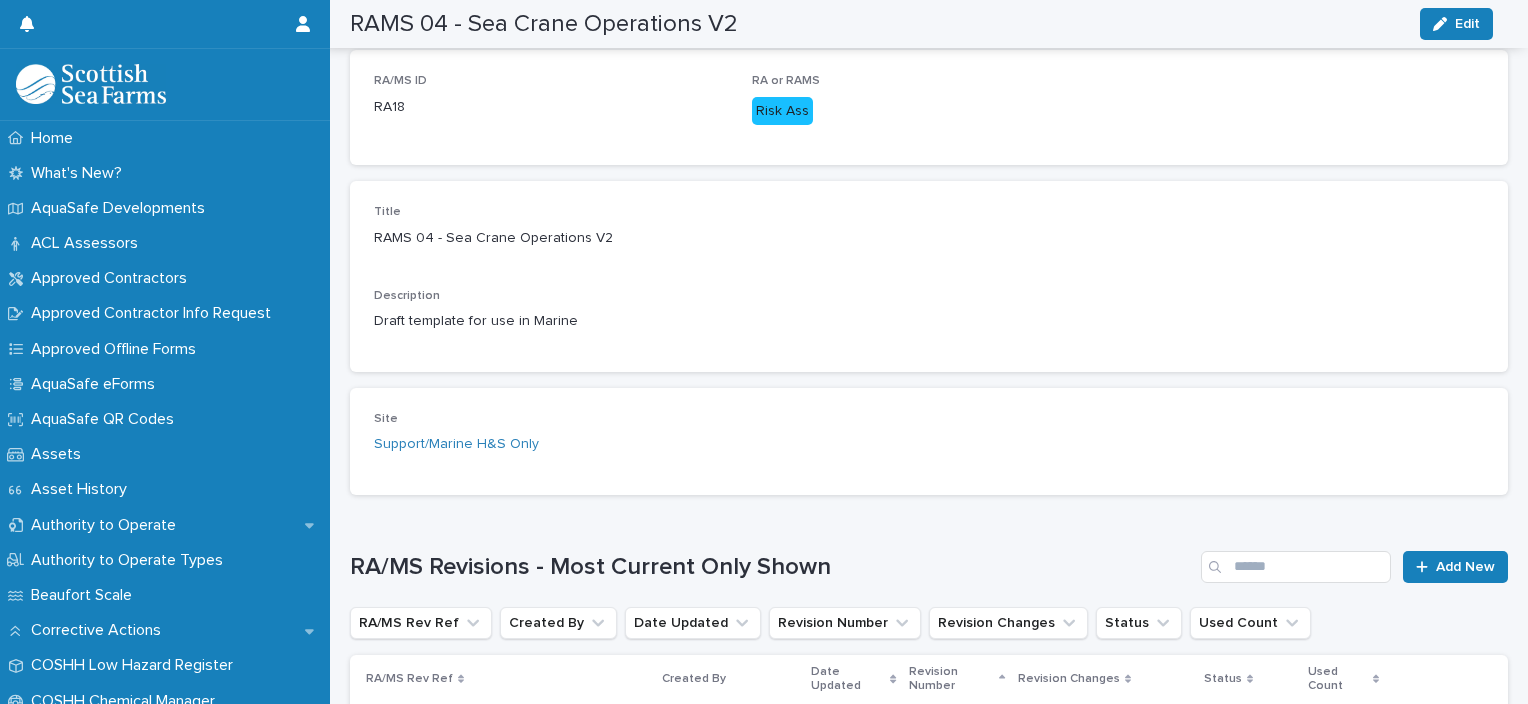 scroll, scrollTop: 568, scrollLeft: 0, axis: vertical 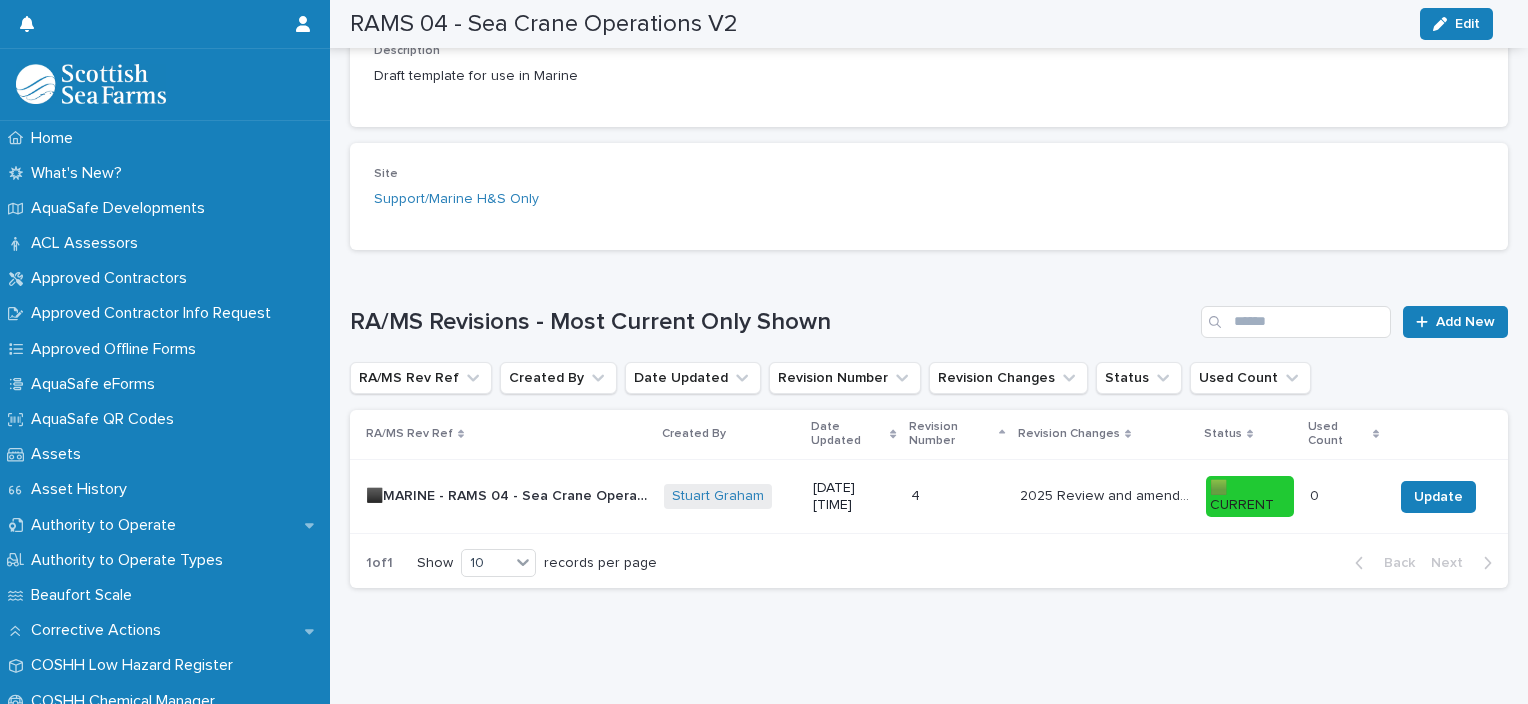 click on "4 4" at bounding box center (957, 496) 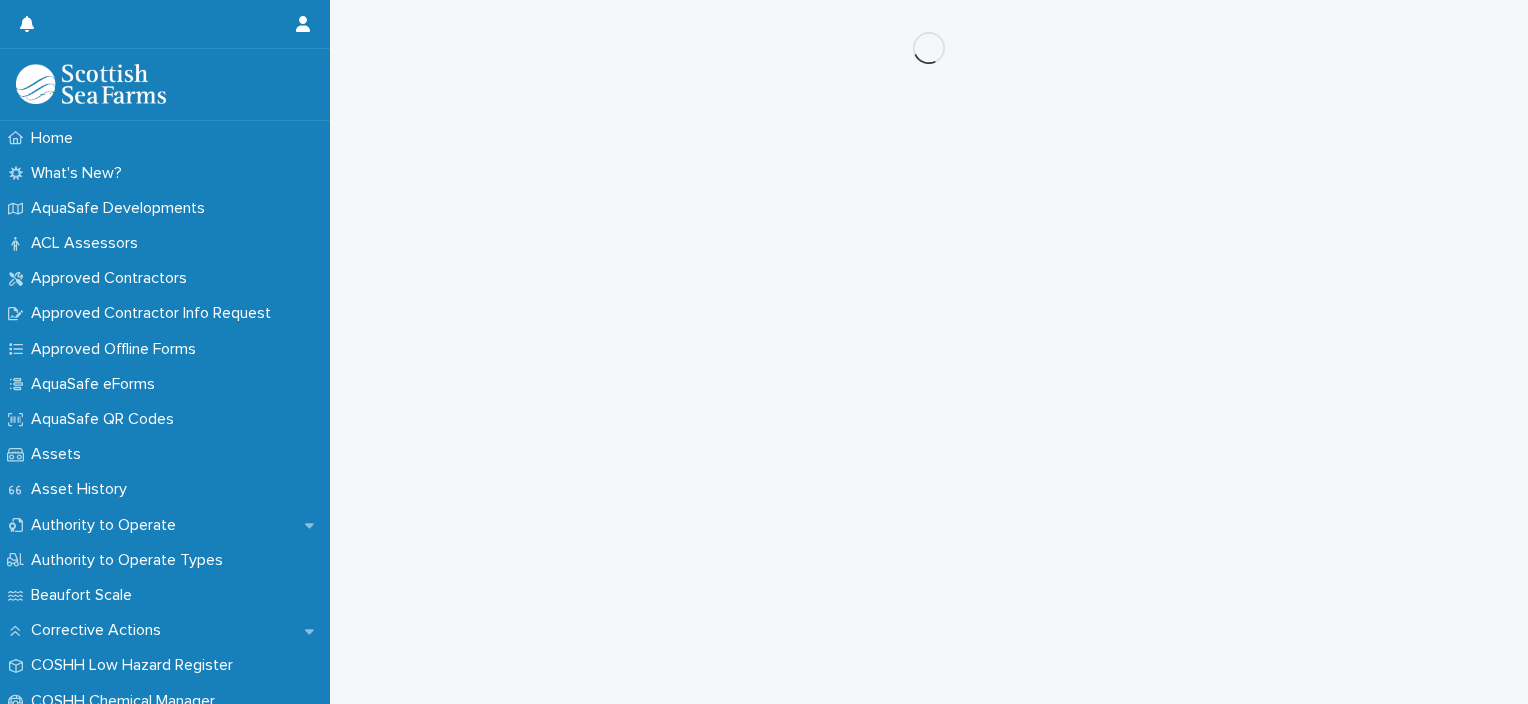 scroll, scrollTop: 0, scrollLeft: 0, axis: both 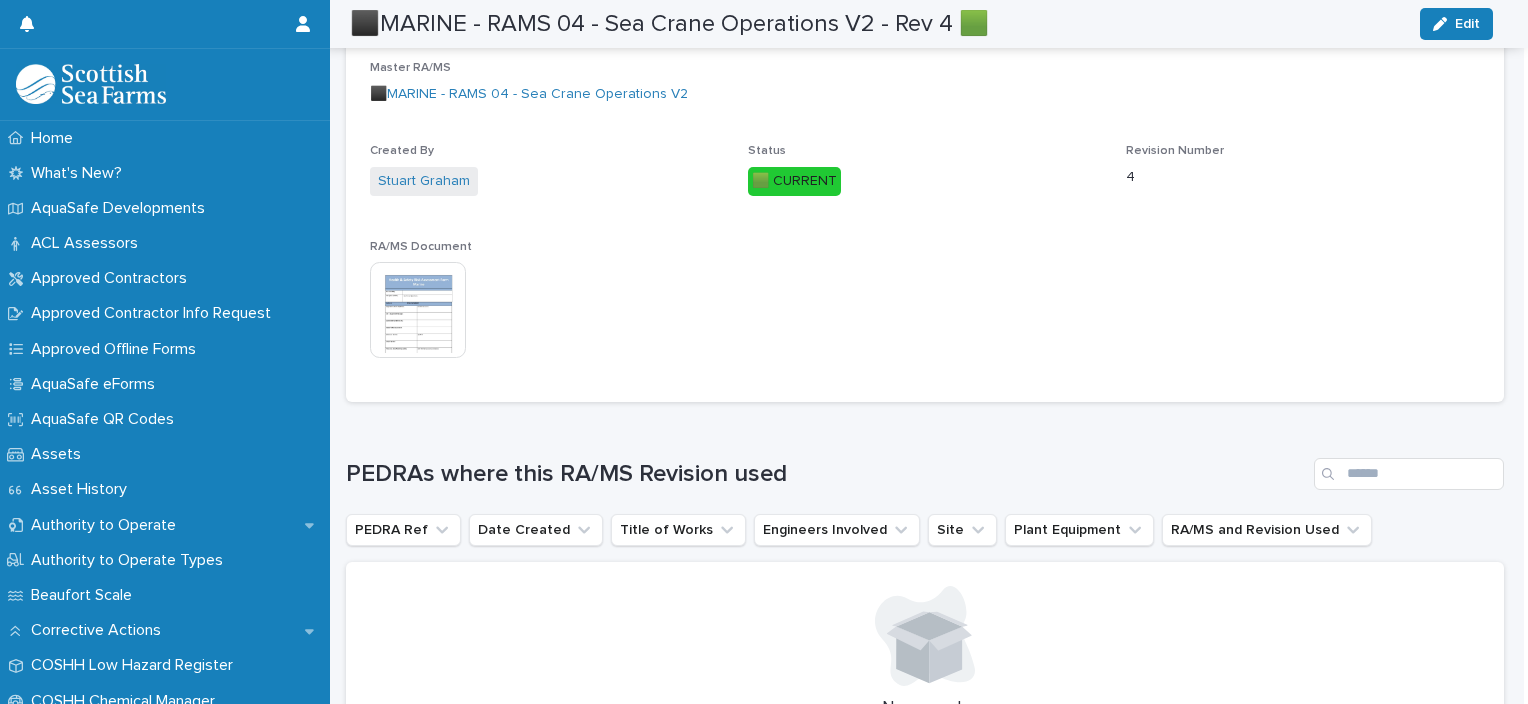 click at bounding box center (418, 310) 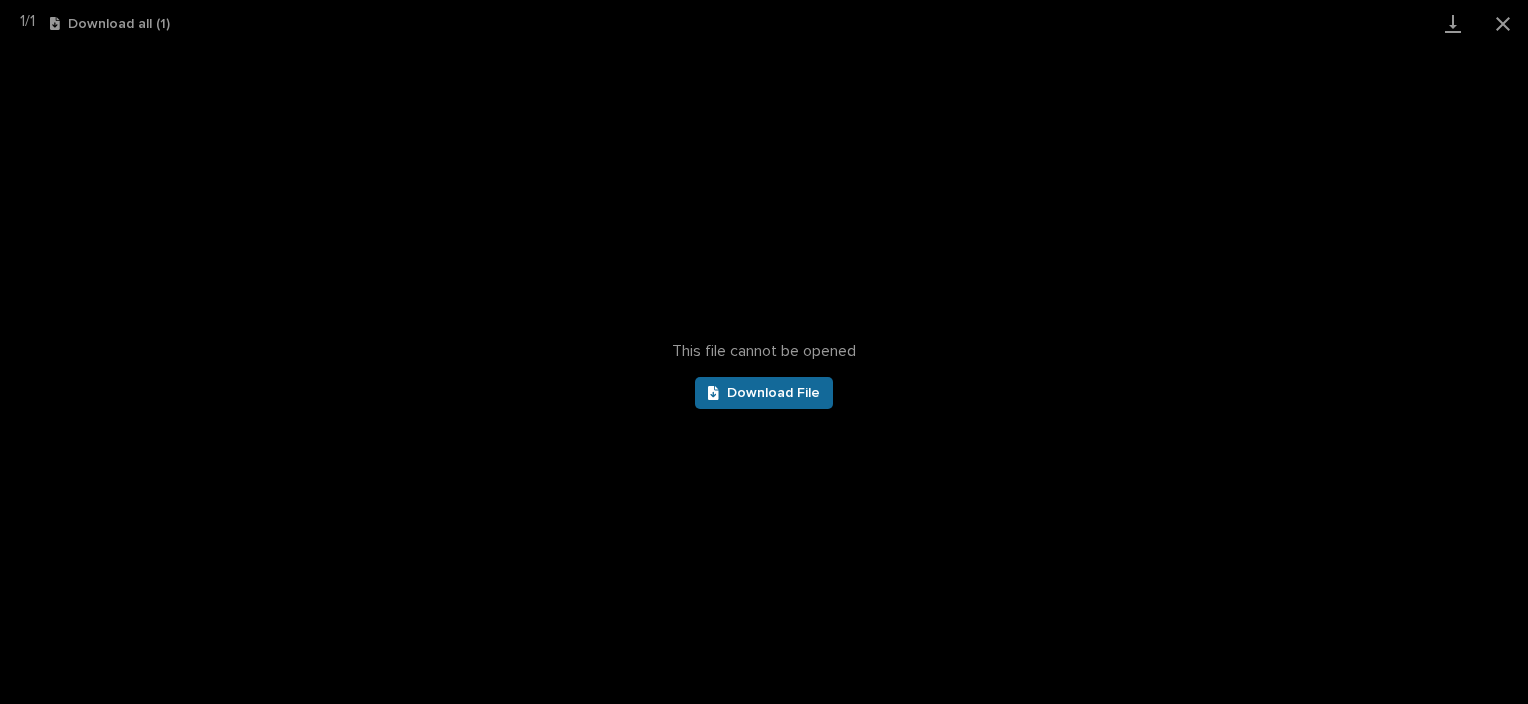click on "Download File" at bounding box center (773, 393) 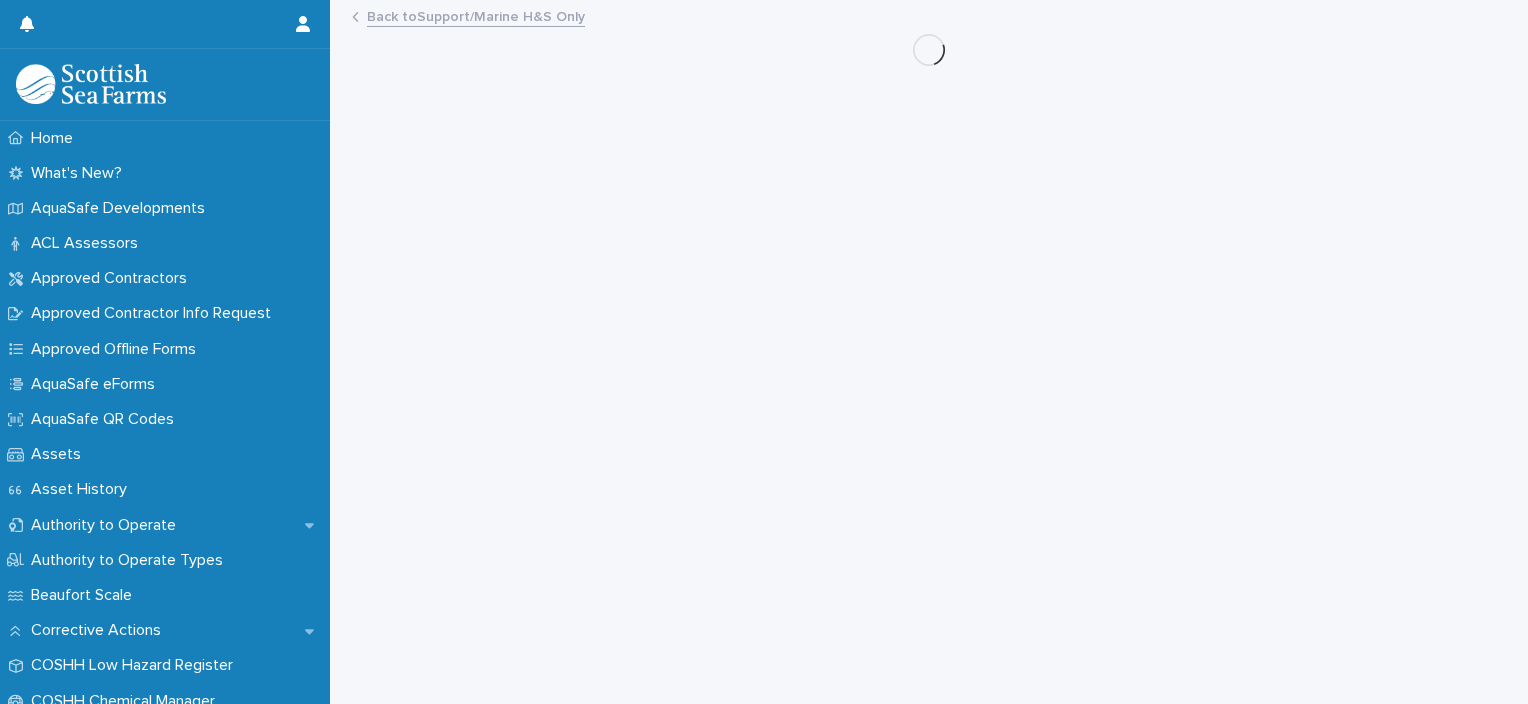 scroll, scrollTop: 15, scrollLeft: 0, axis: vertical 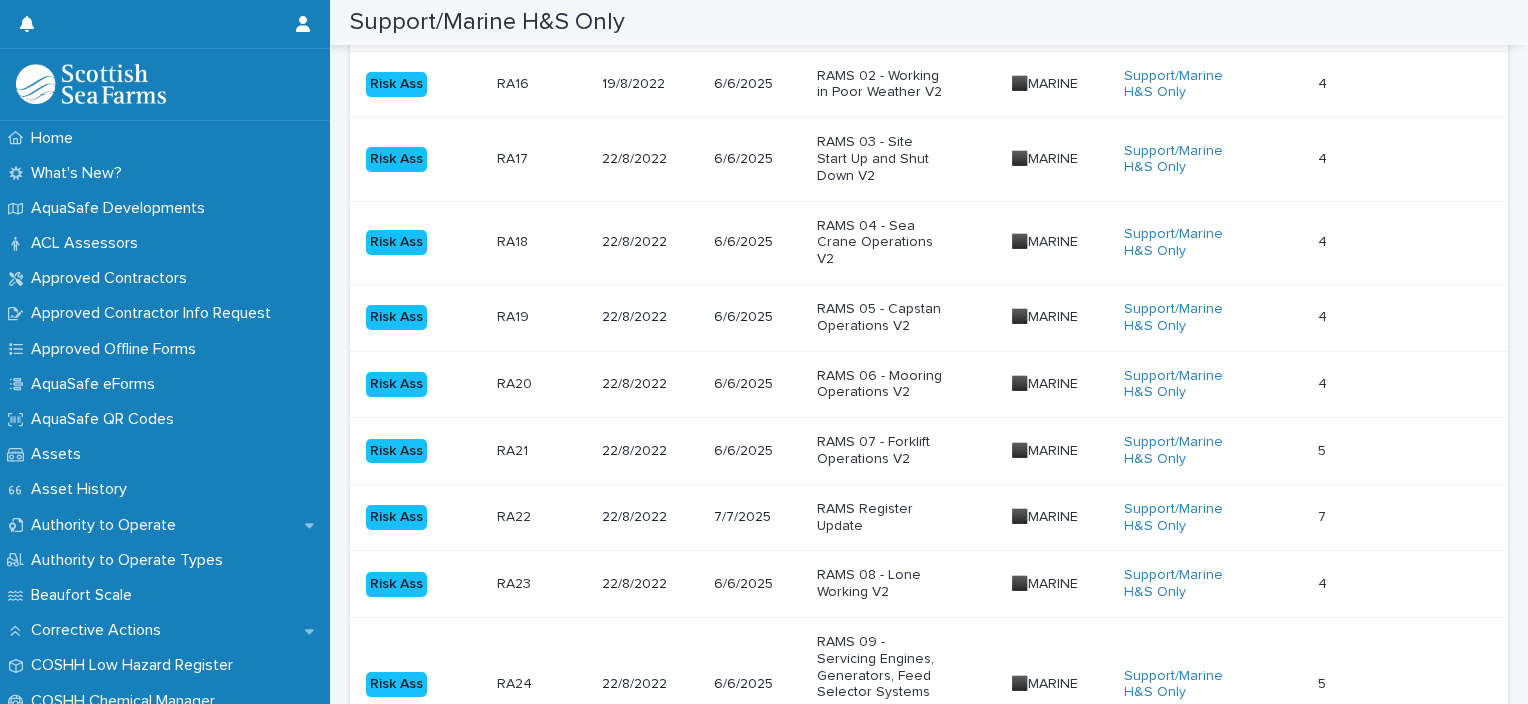click on "RAMS 05 - Capstan Operations V2" at bounding box center (906, 317) 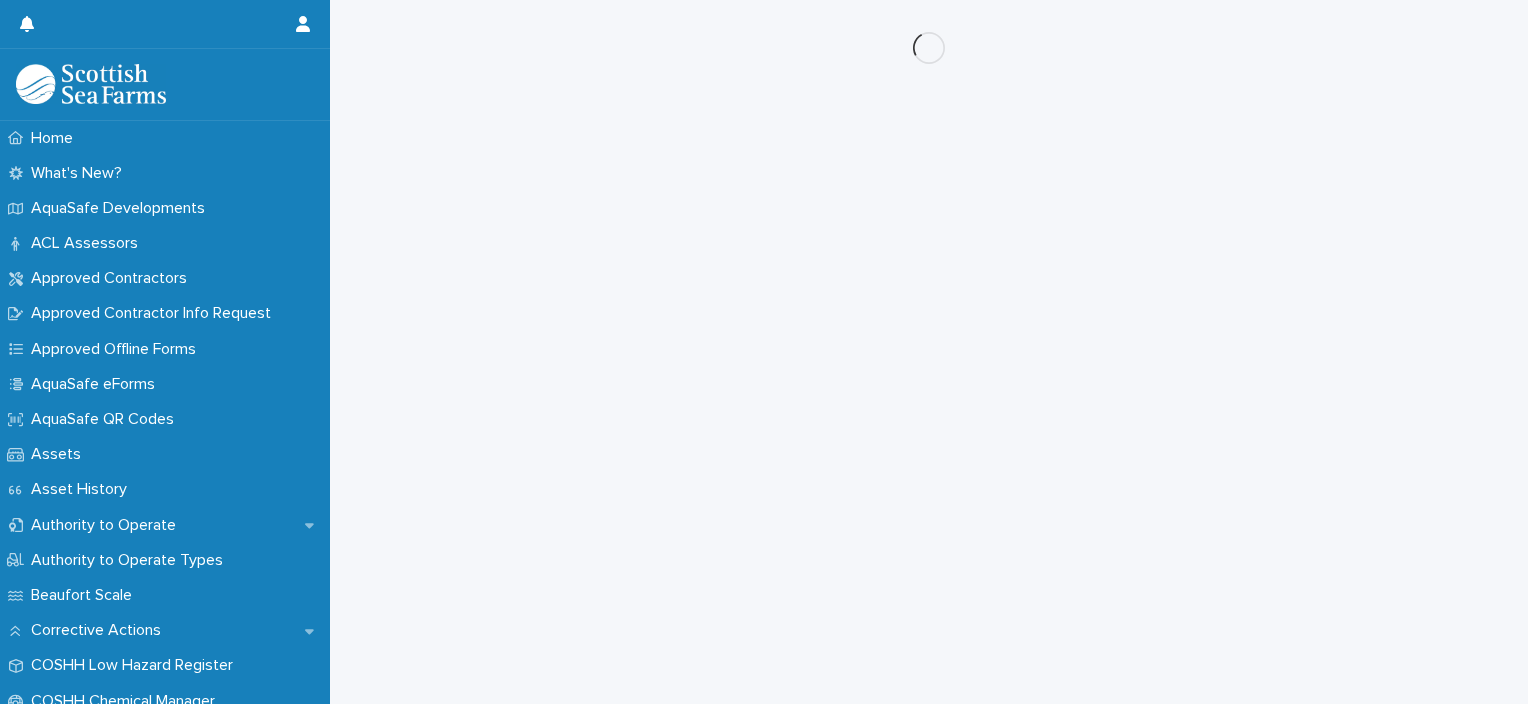 scroll, scrollTop: 0, scrollLeft: 0, axis: both 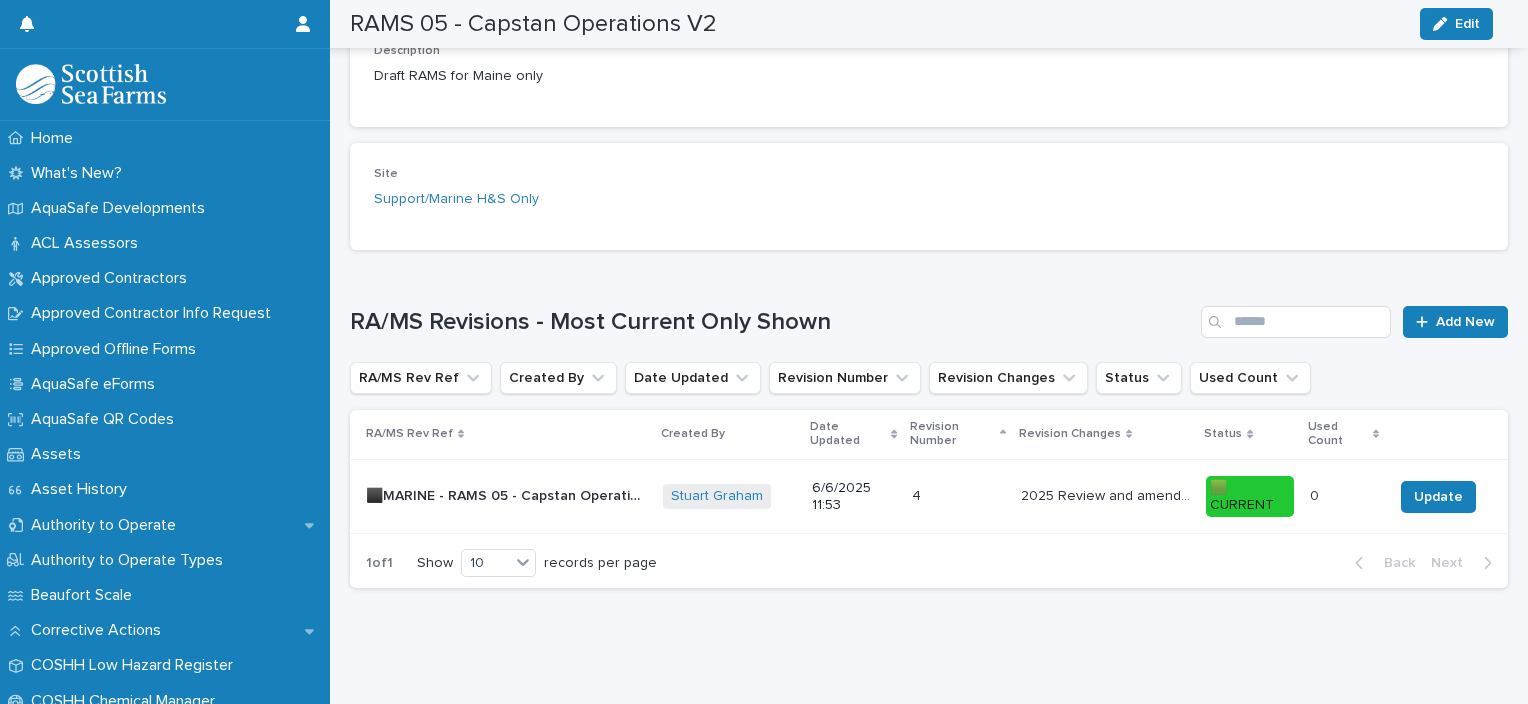 click on "6/6/2025 11:53" at bounding box center (854, 496) 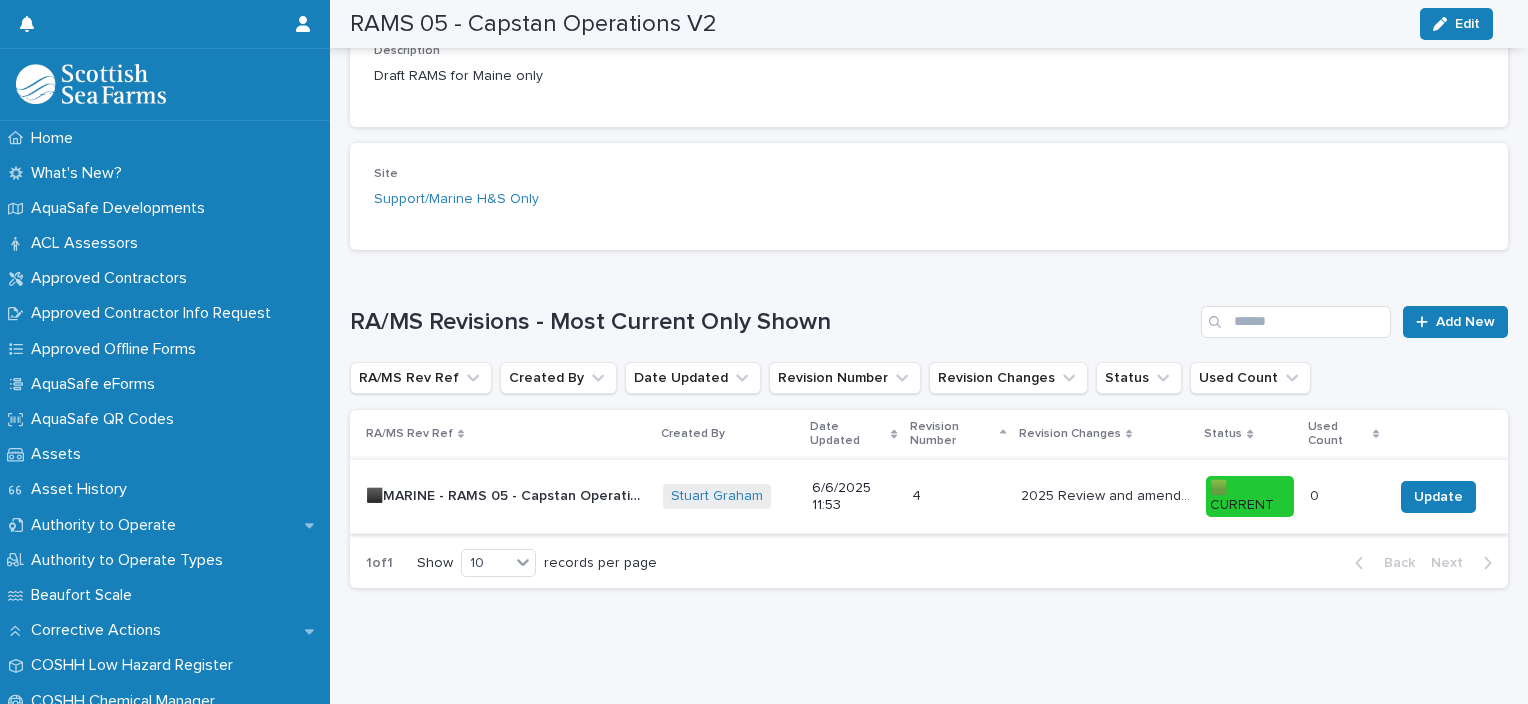 scroll, scrollTop: 0, scrollLeft: 0, axis: both 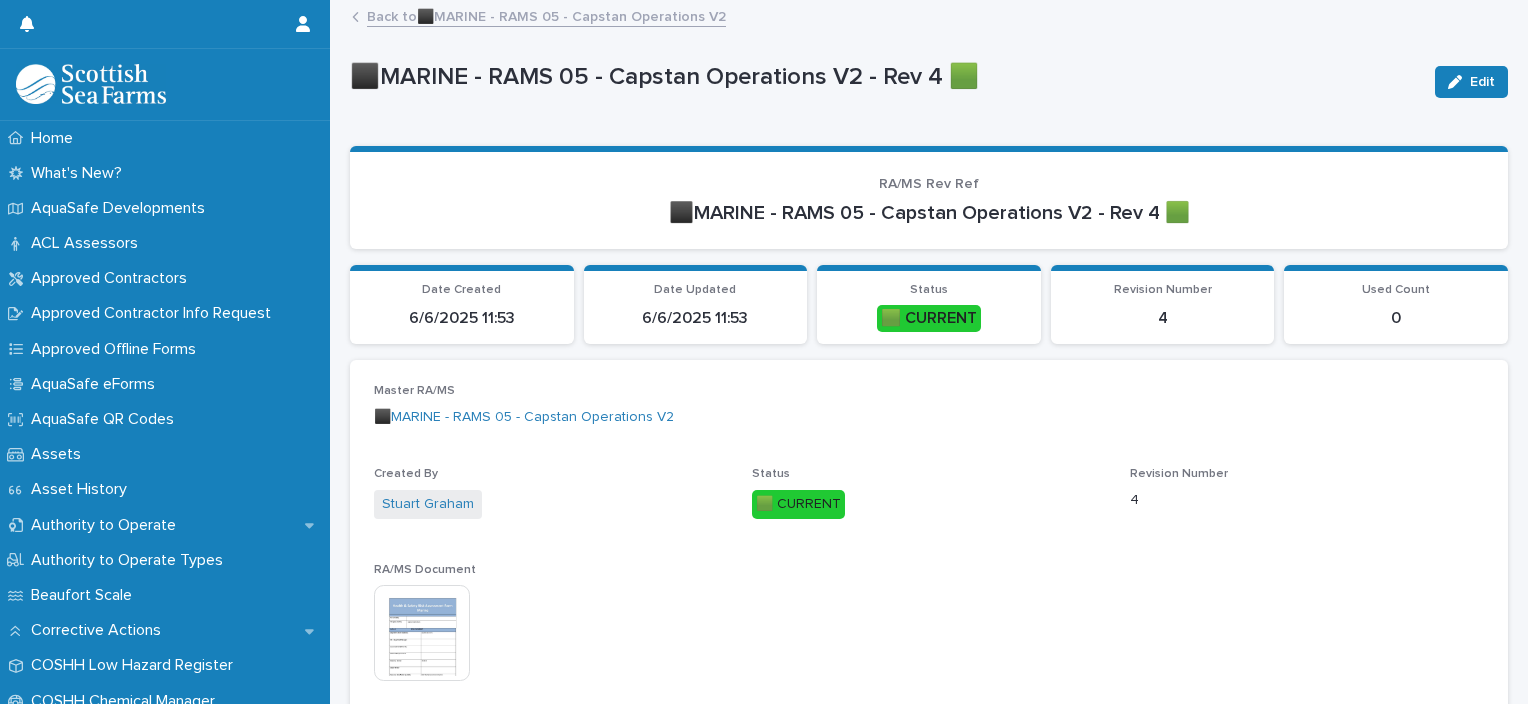 click at bounding box center [422, 633] 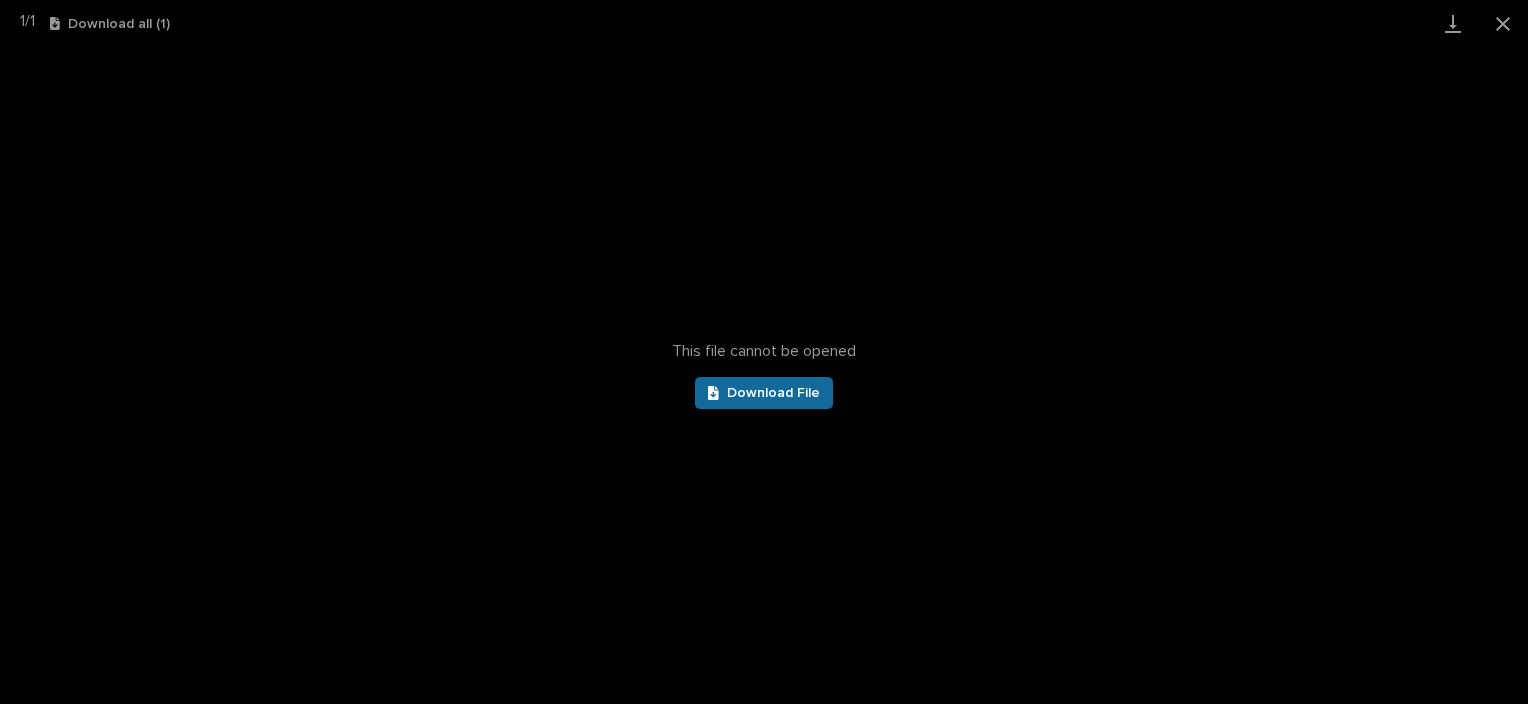 click on "Download File" at bounding box center [773, 393] 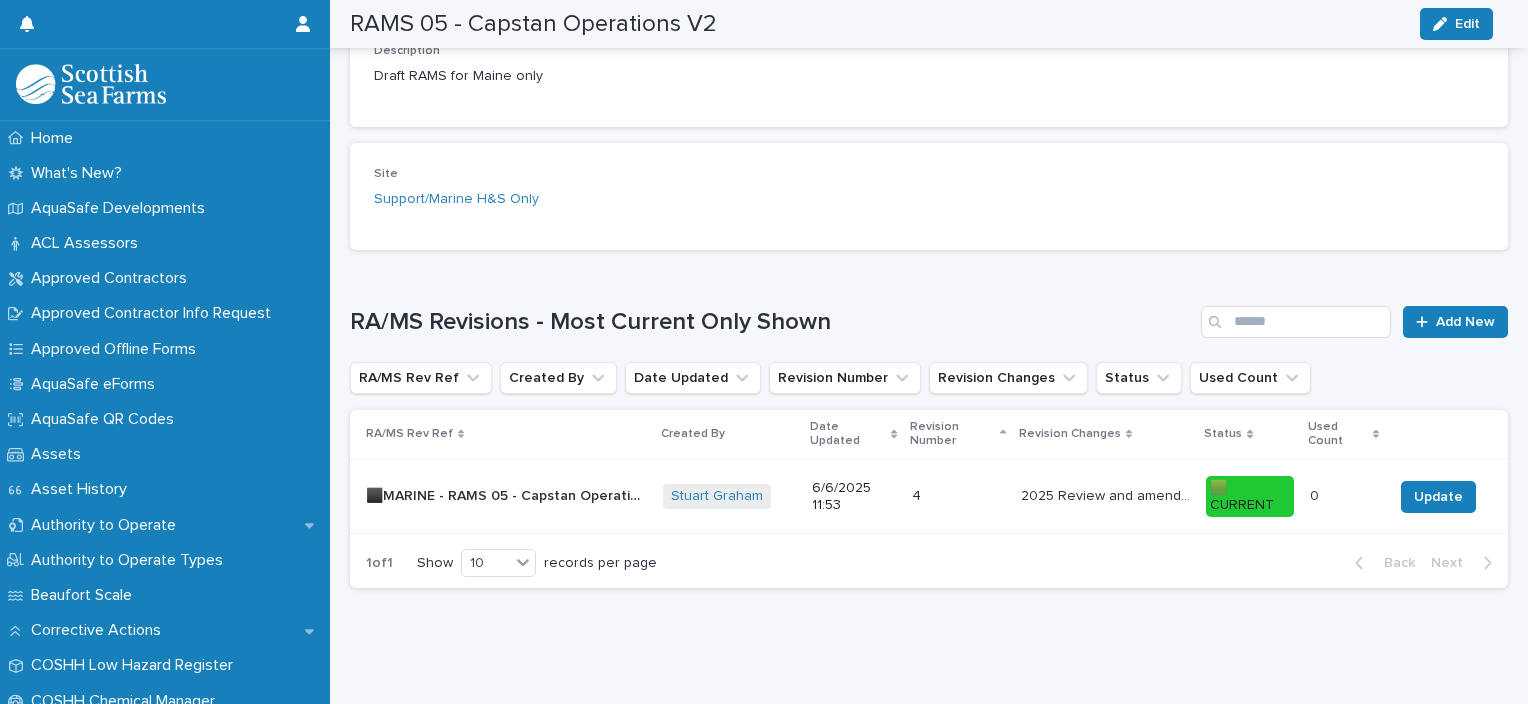 scroll, scrollTop: 0, scrollLeft: 0, axis: both 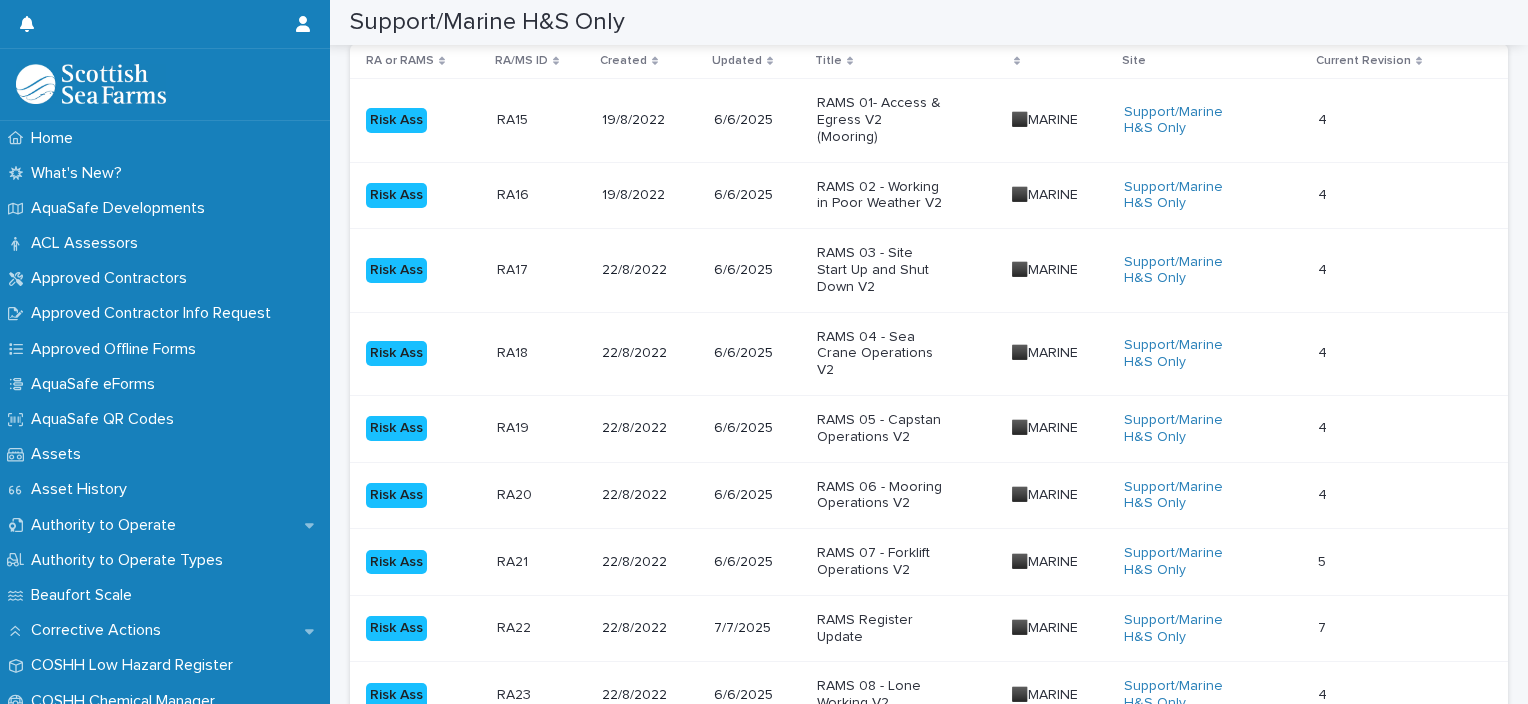 click on "RAMS 06 - Mooring Operations V2" at bounding box center [906, 496] 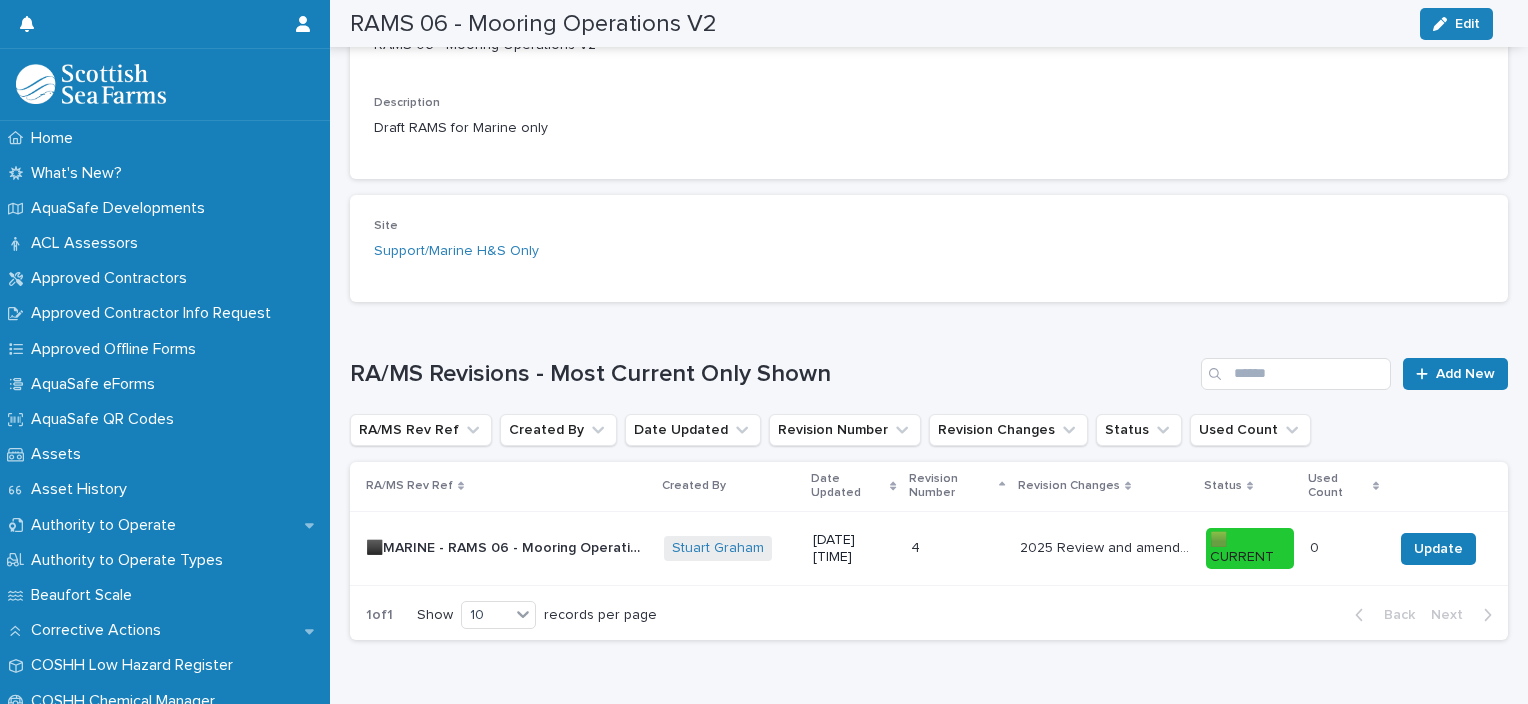 scroll, scrollTop: 568, scrollLeft: 0, axis: vertical 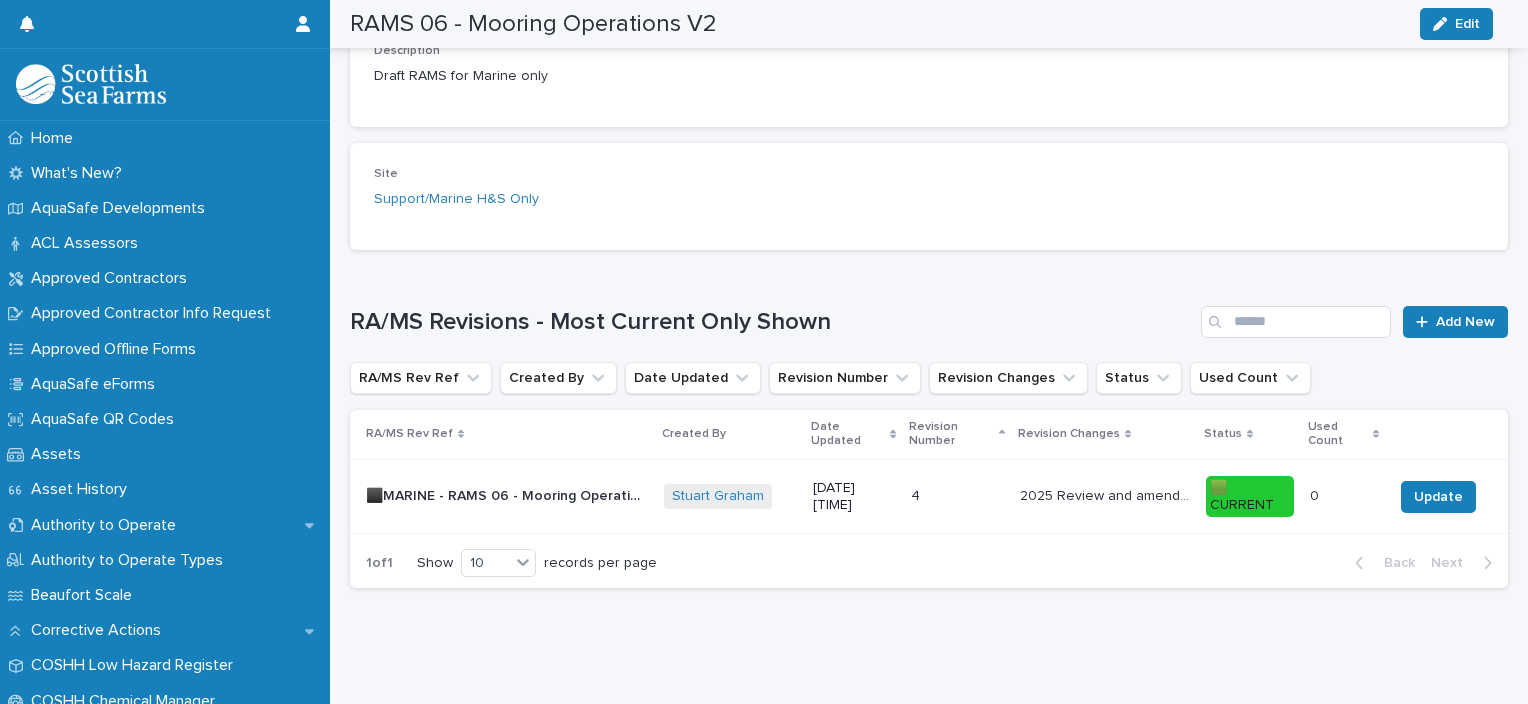 click on "[DATE] [TIME]" at bounding box center [853, 497] 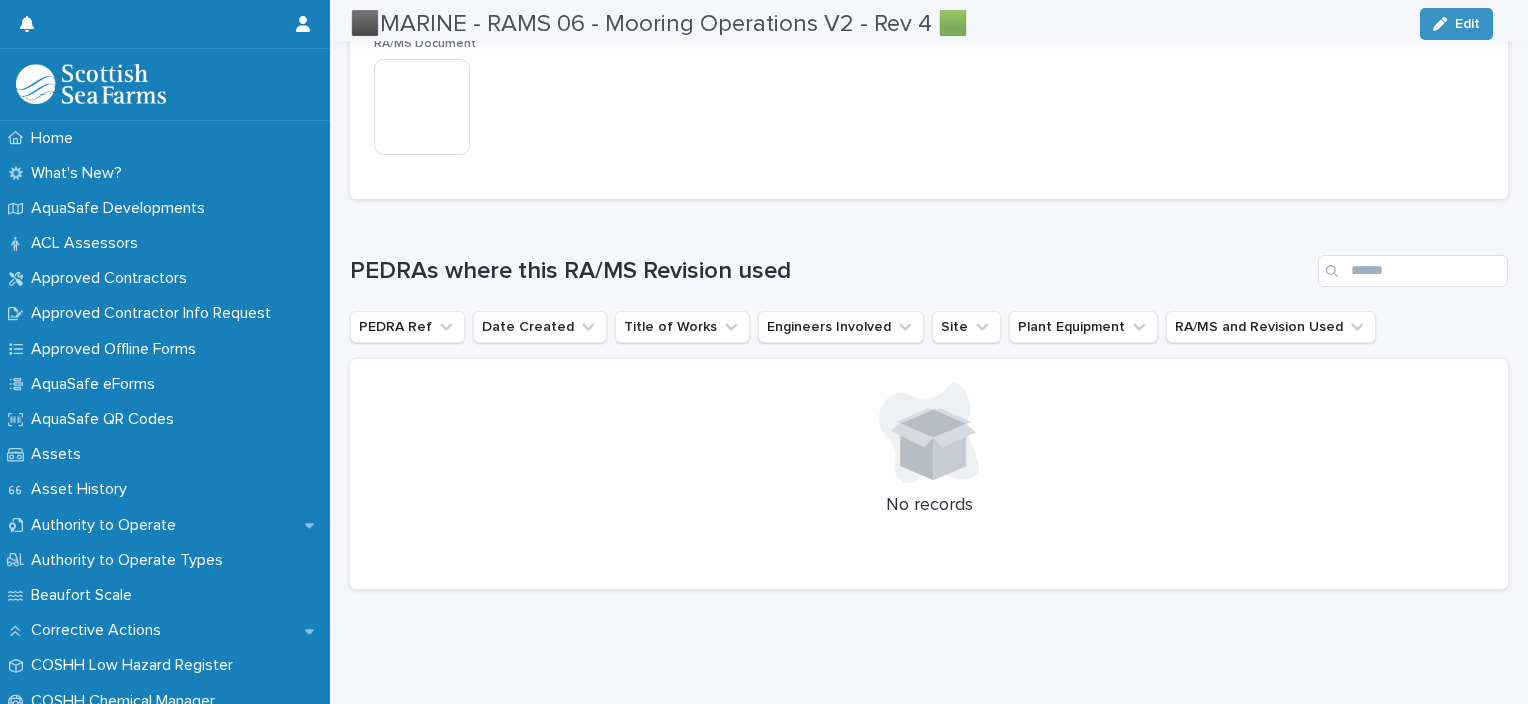 scroll, scrollTop: 540, scrollLeft: 0, axis: vertical 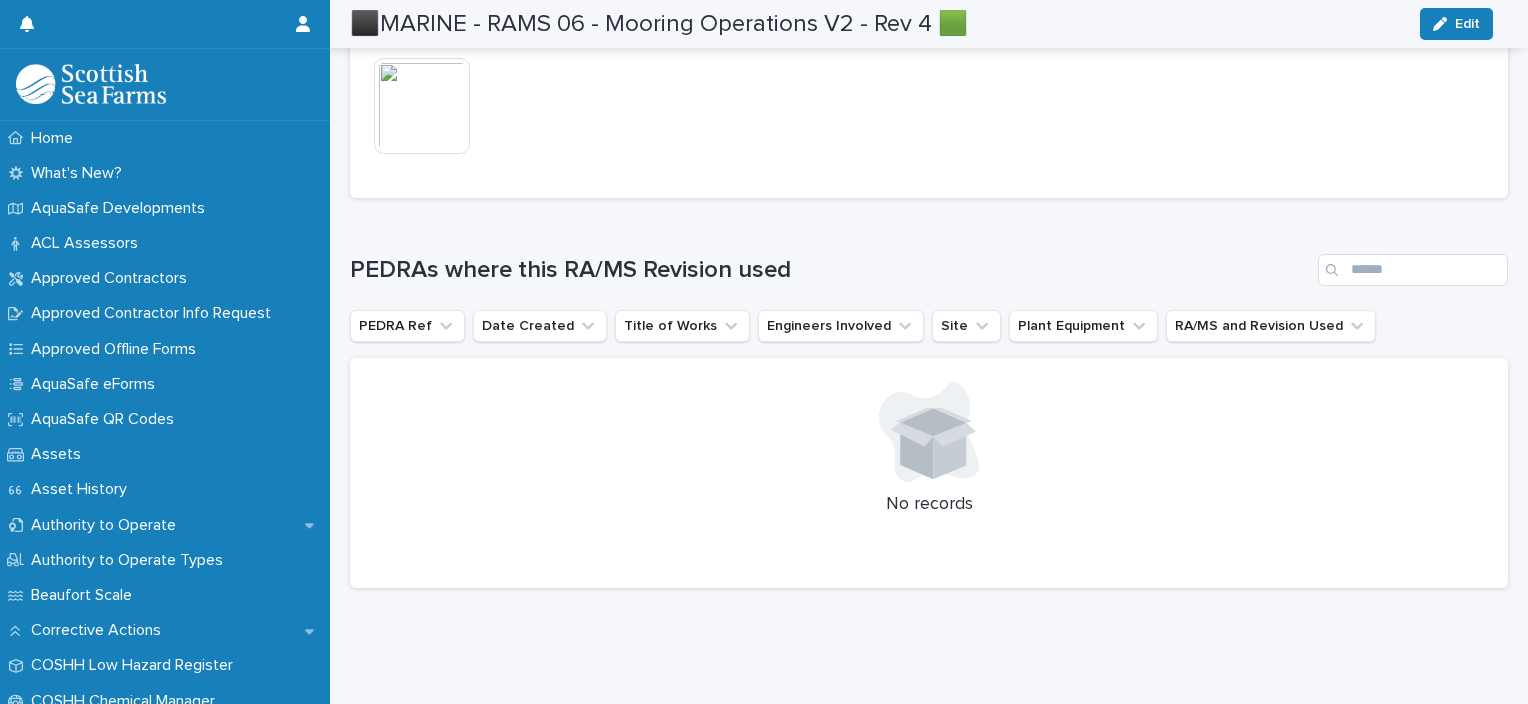 click at bounding box center [422, 106] 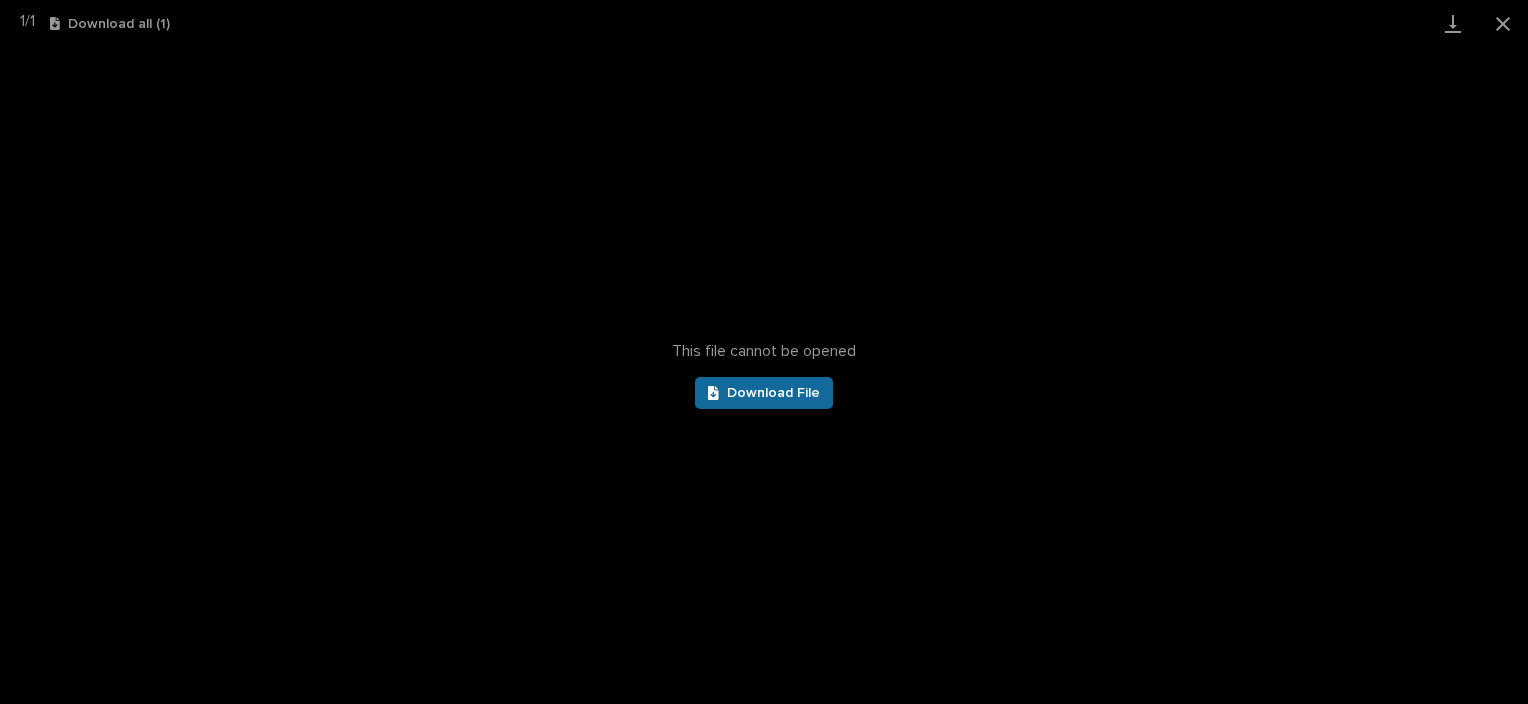click on "Download File" at bounding box center (773, 393) 